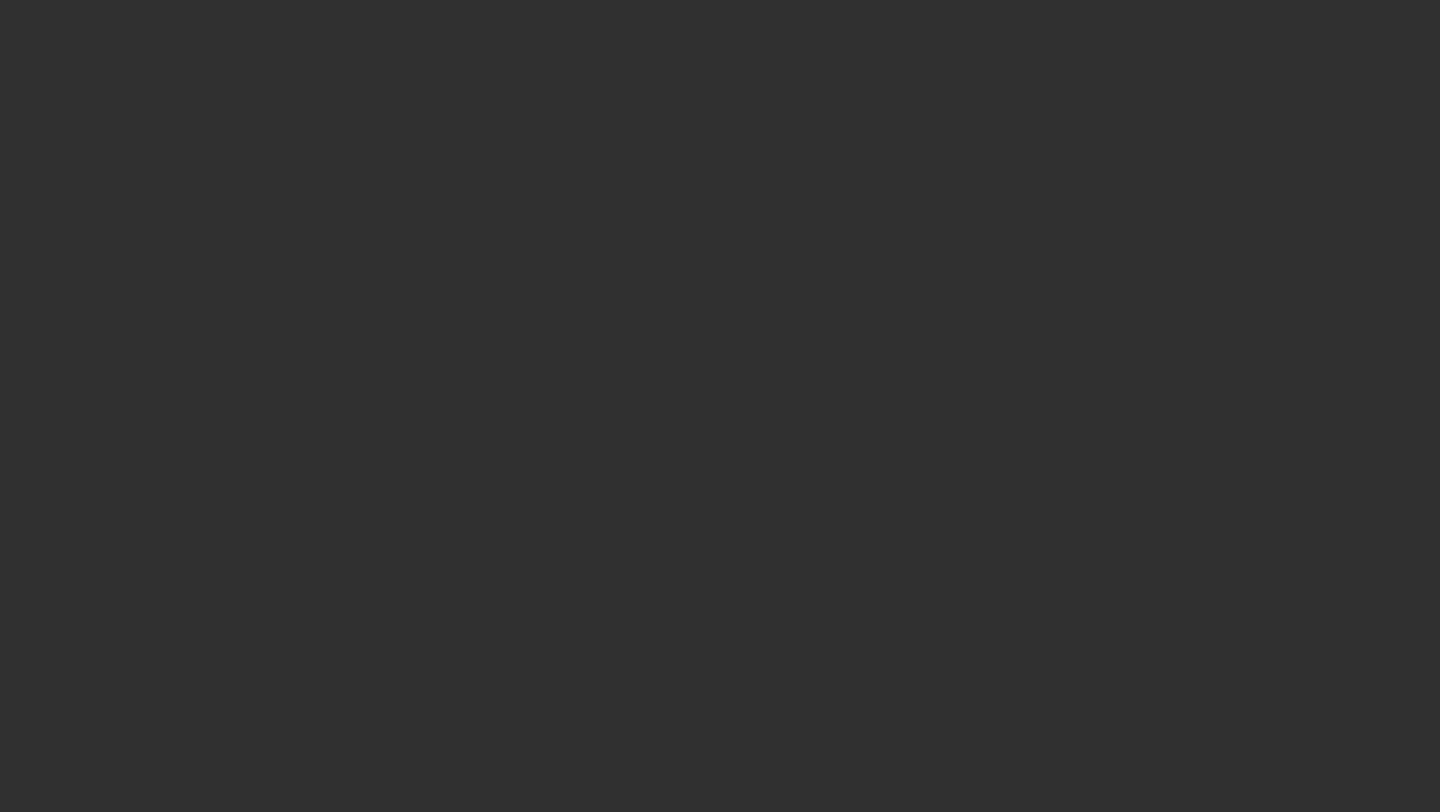 scroll, scrollTop: 0, scrollLeft: 0, axis: both 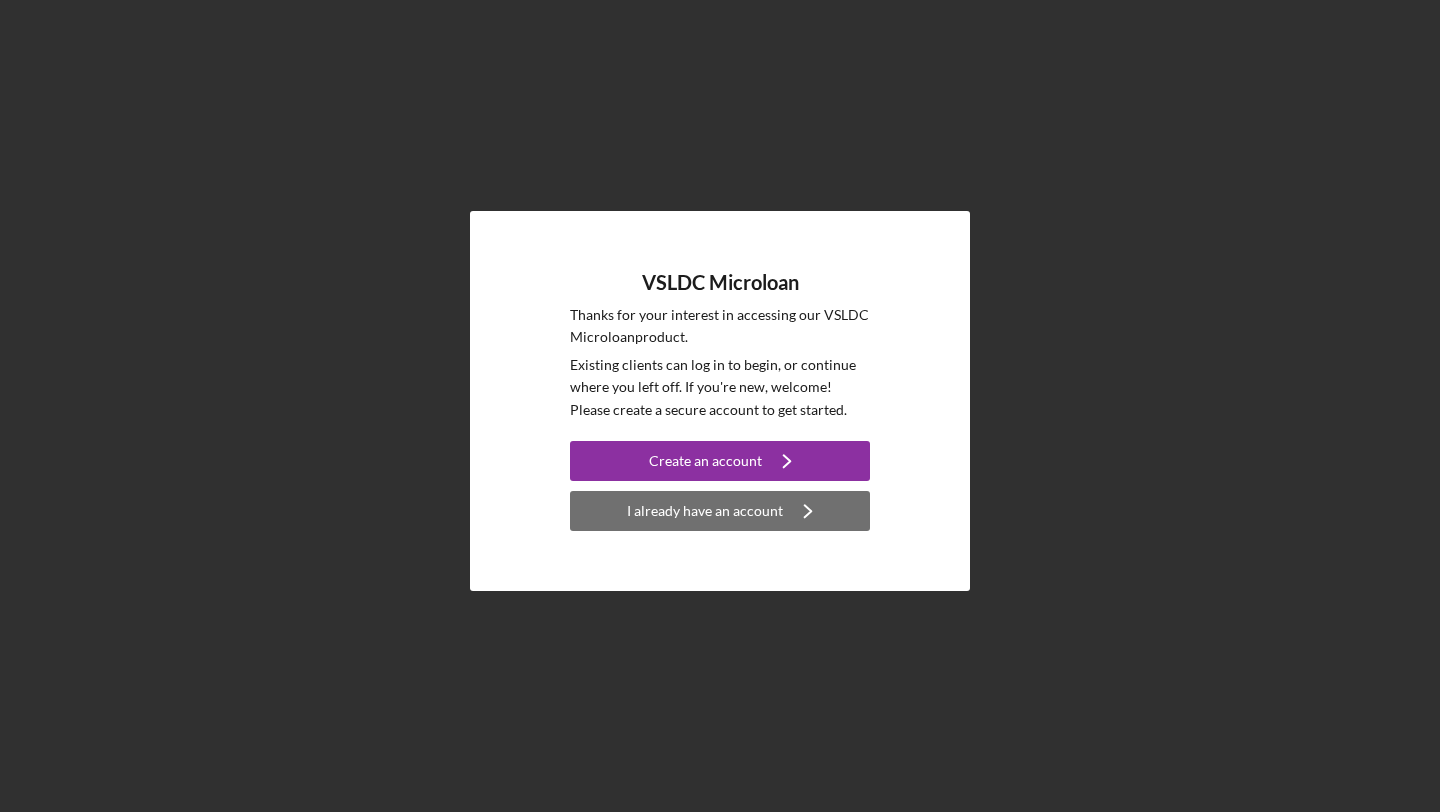 click on "I already have an account" at bounding box center (705, 511) 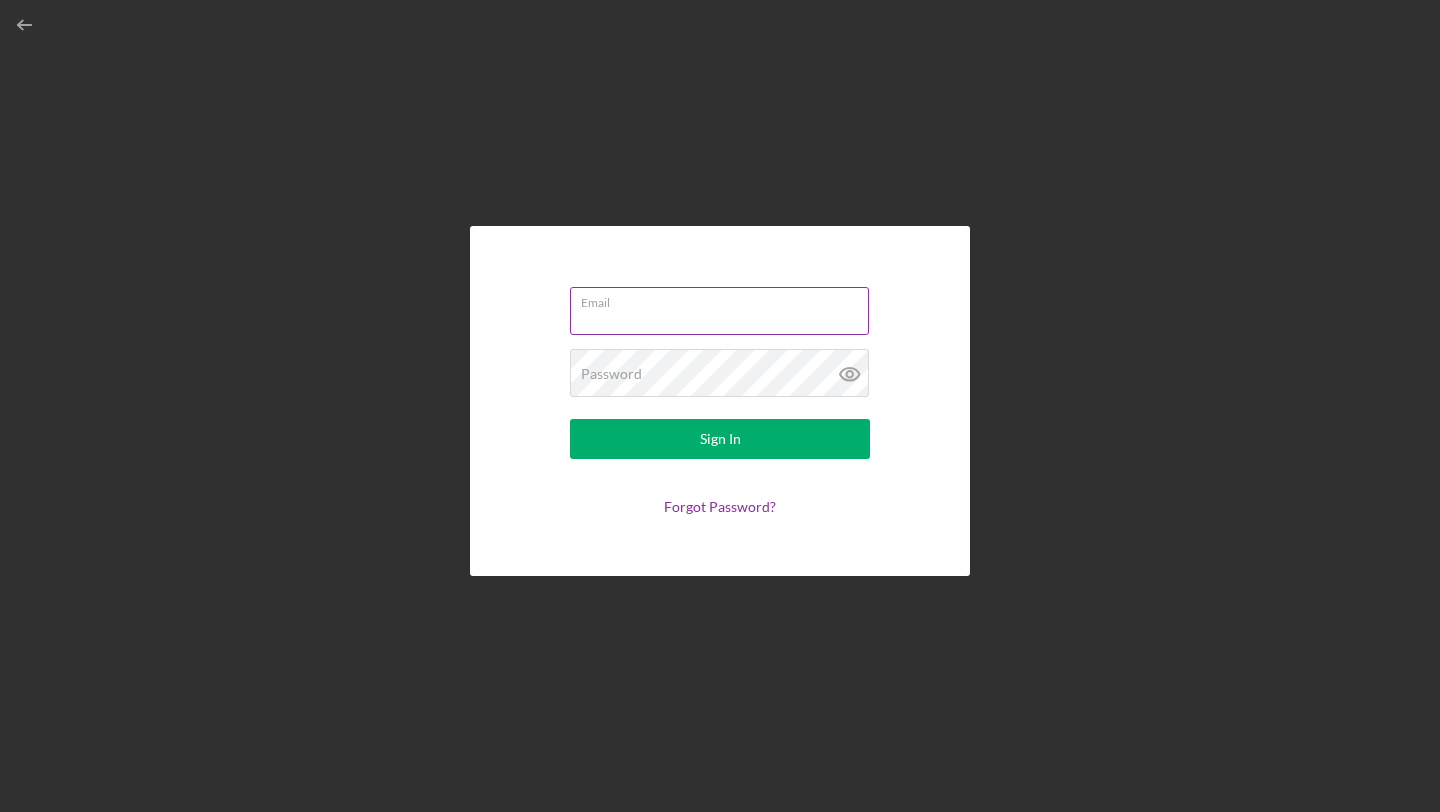 type on "drday@[EXAMPLE.COM]" 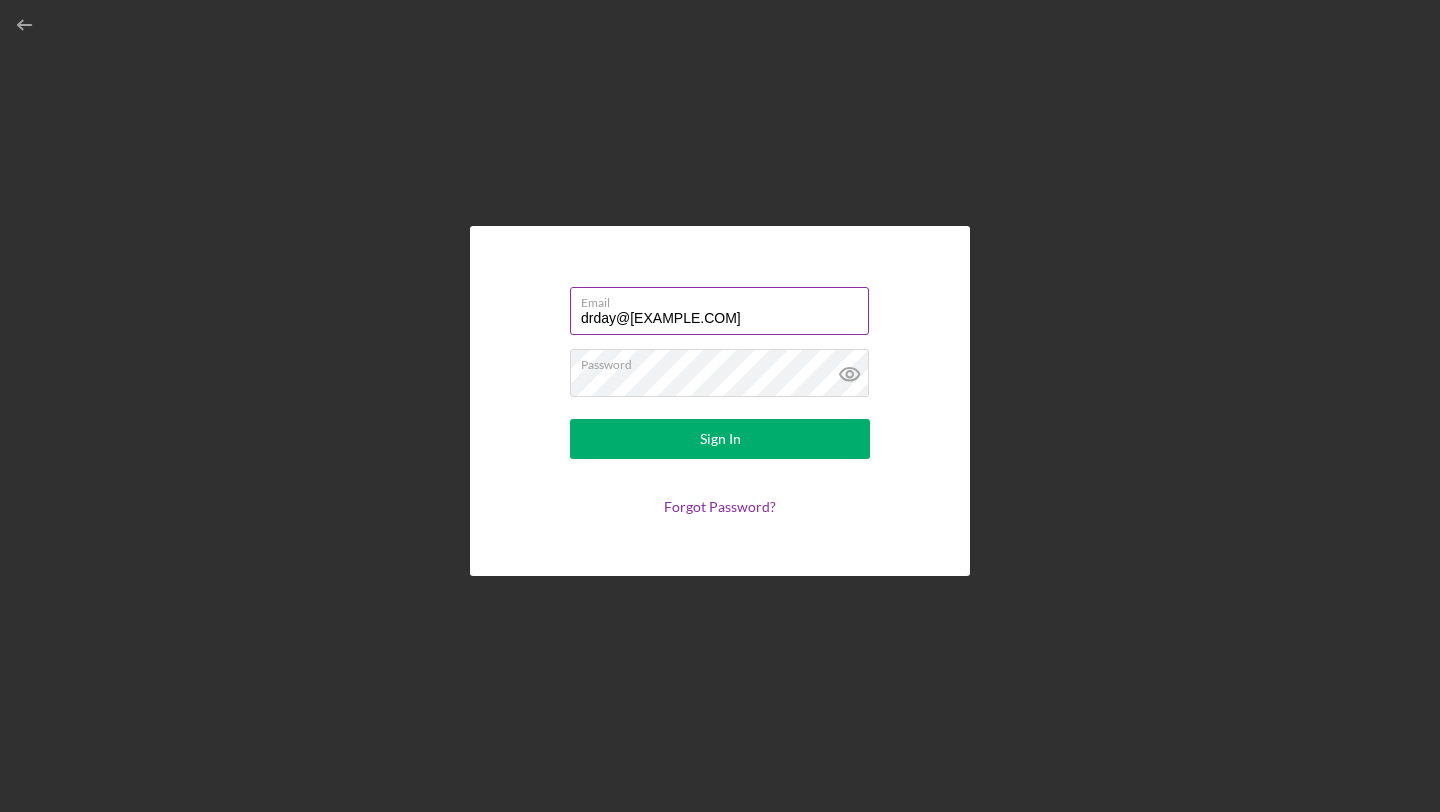 click on "Email" at bounding box center [725, 299] 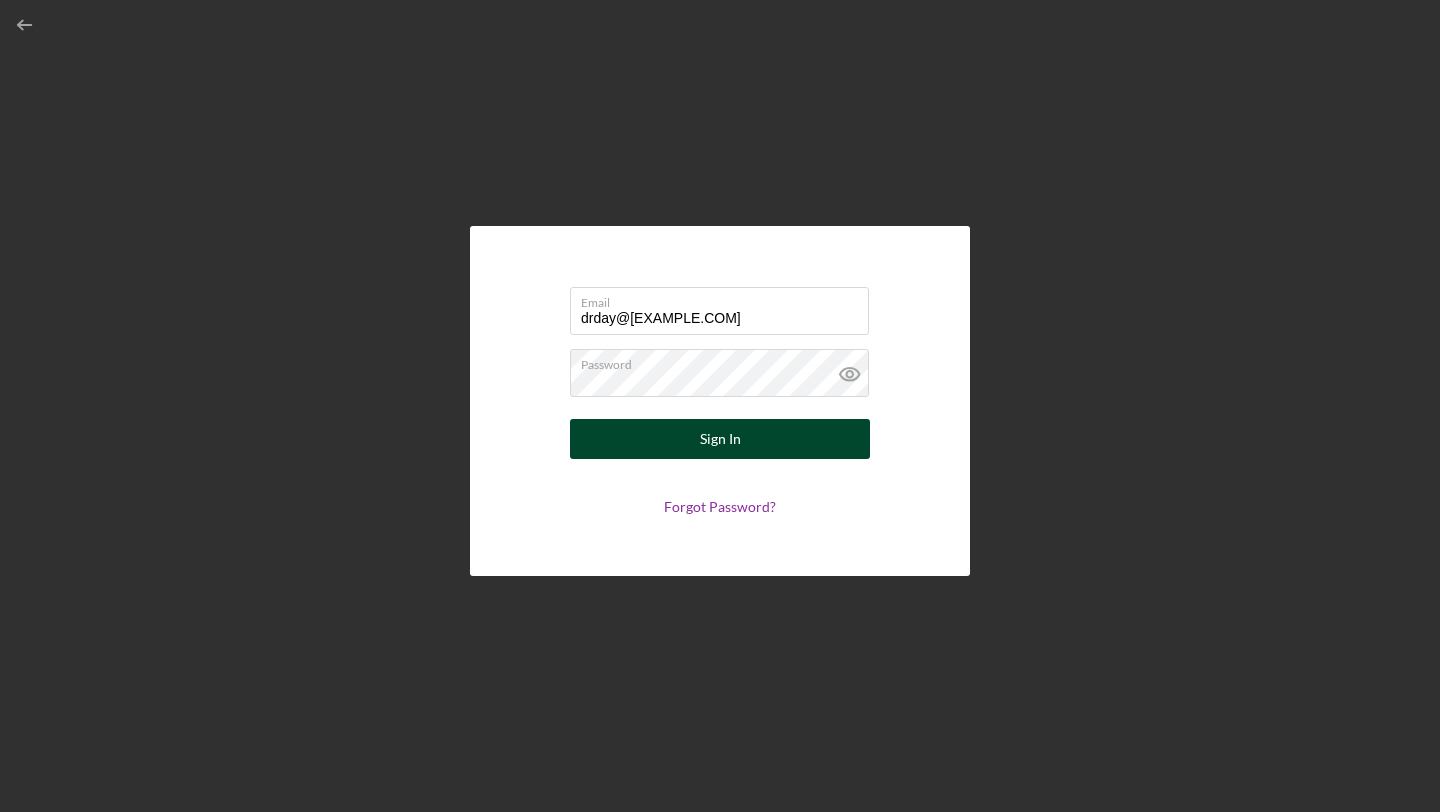 click on "Sign In" at bounding box center (720, 439) 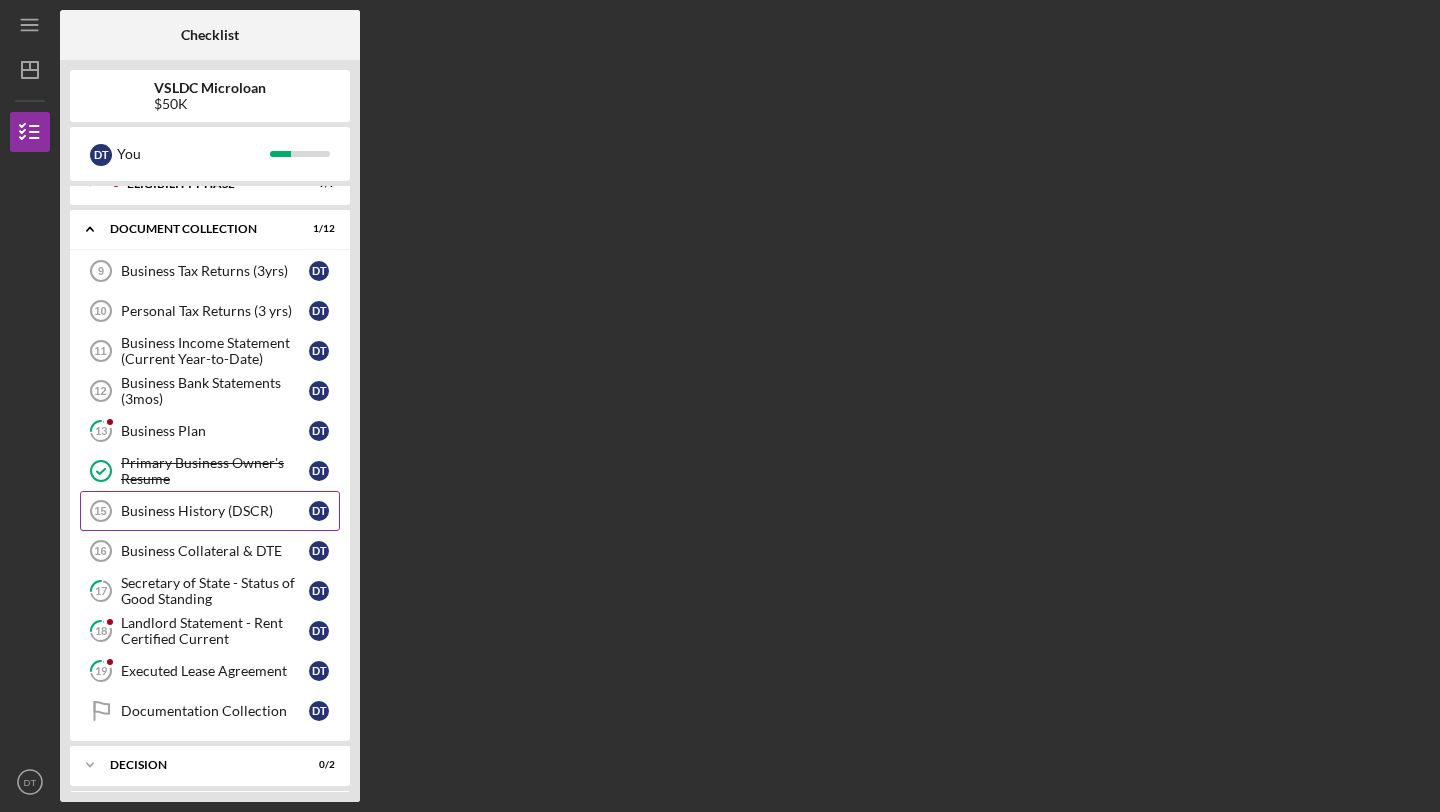 scroll, scrollTop: 0, scrollLeft: 0, axis: both 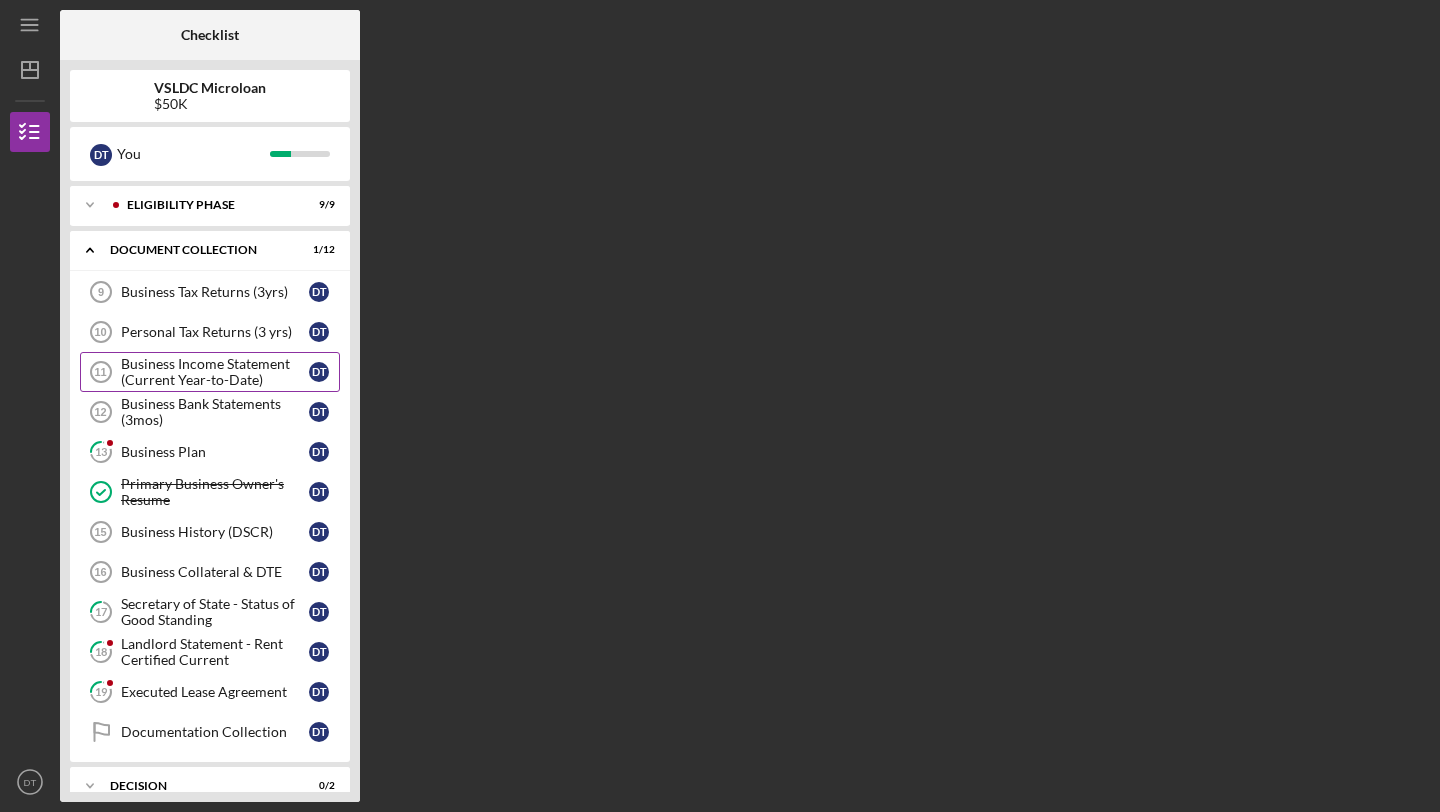 click on "Business Income Statement (Current Year-to-Date)" at bounding box center [215, 372] 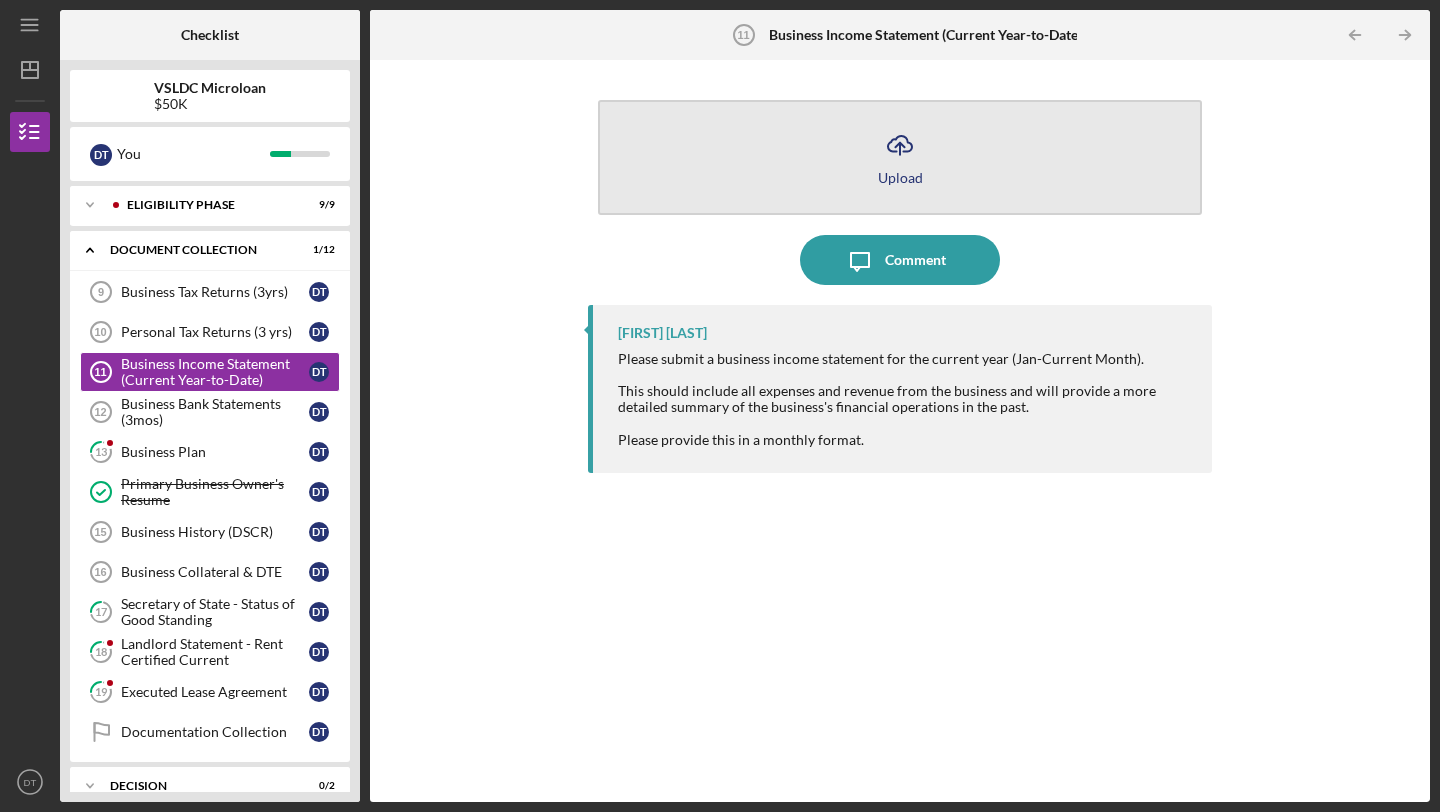click on "Icon/Upload Upload" at bounding box center (900, 157) 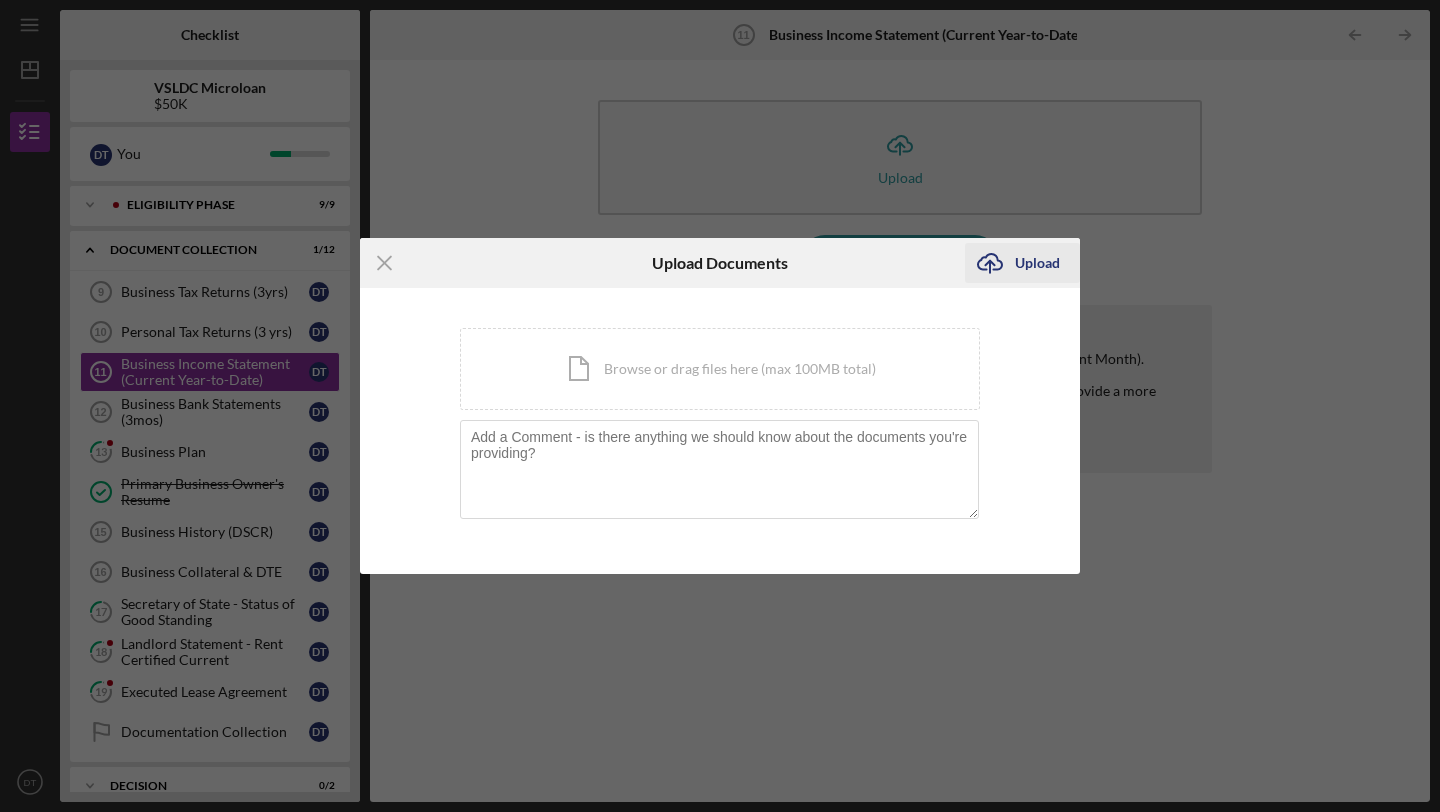 click on "Icon/Upload" 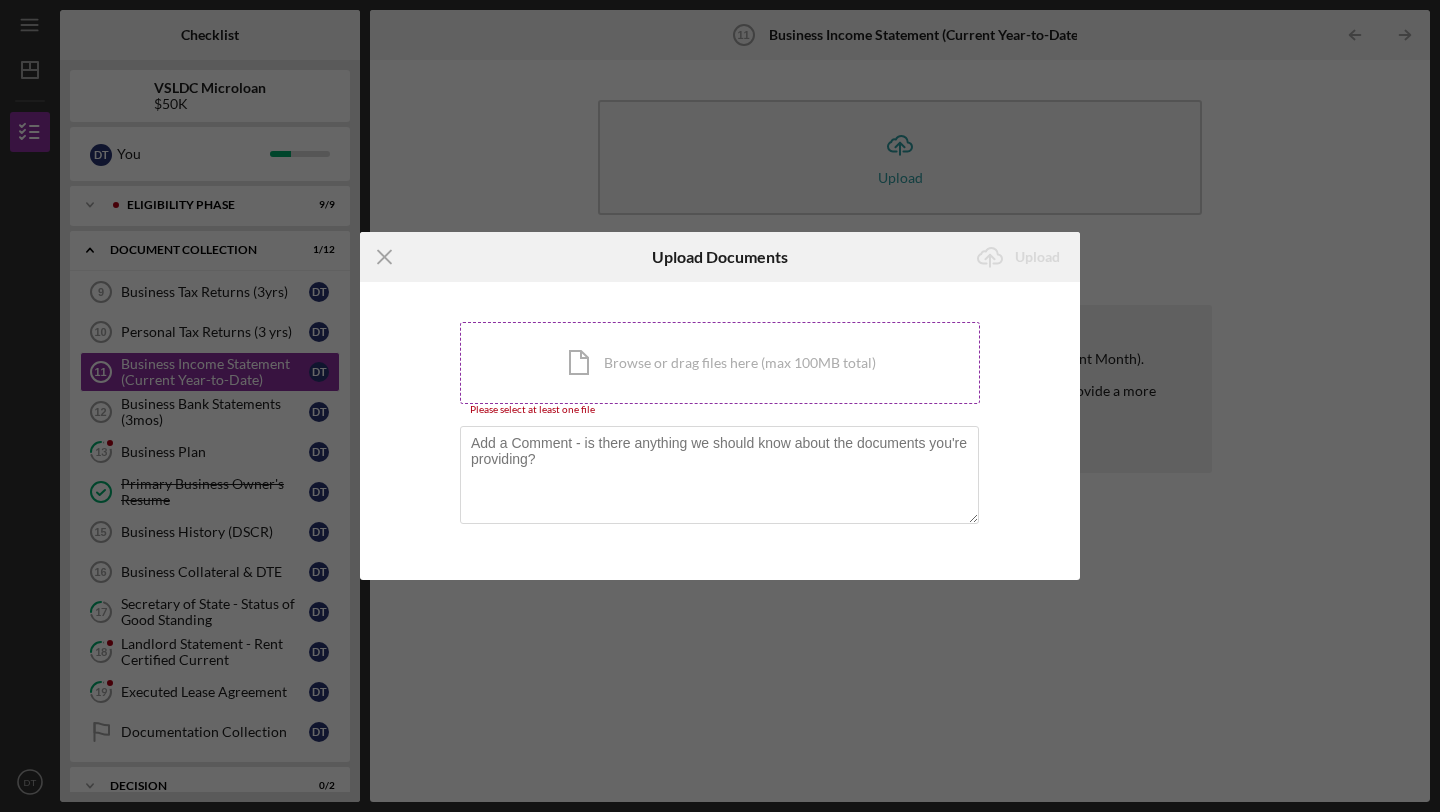 click on "Icon/Document Browse or drag files here (max 100MB total) Tap to choose files or take a photo" at bounding box center [720, 363] 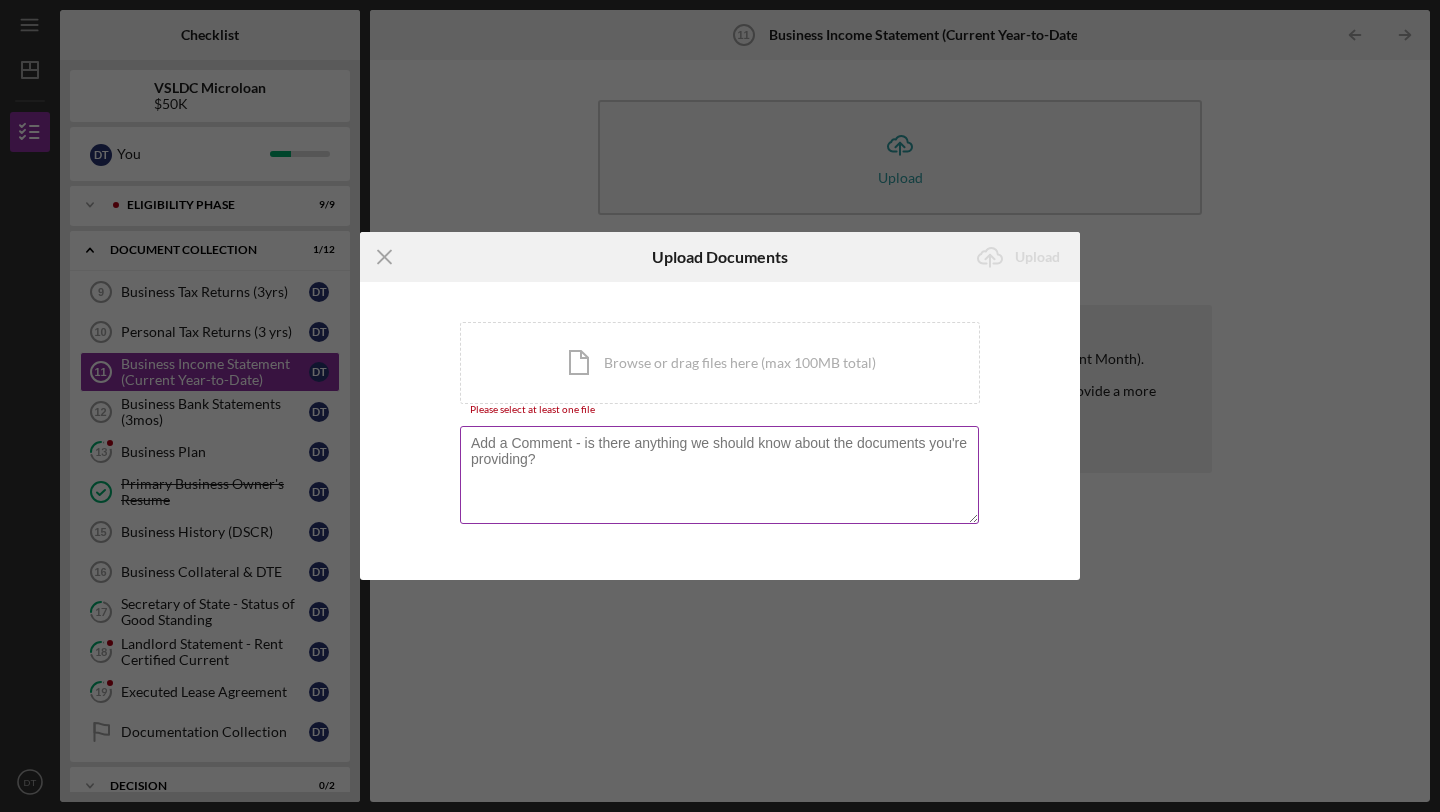 click at bounding box center (719, 475) 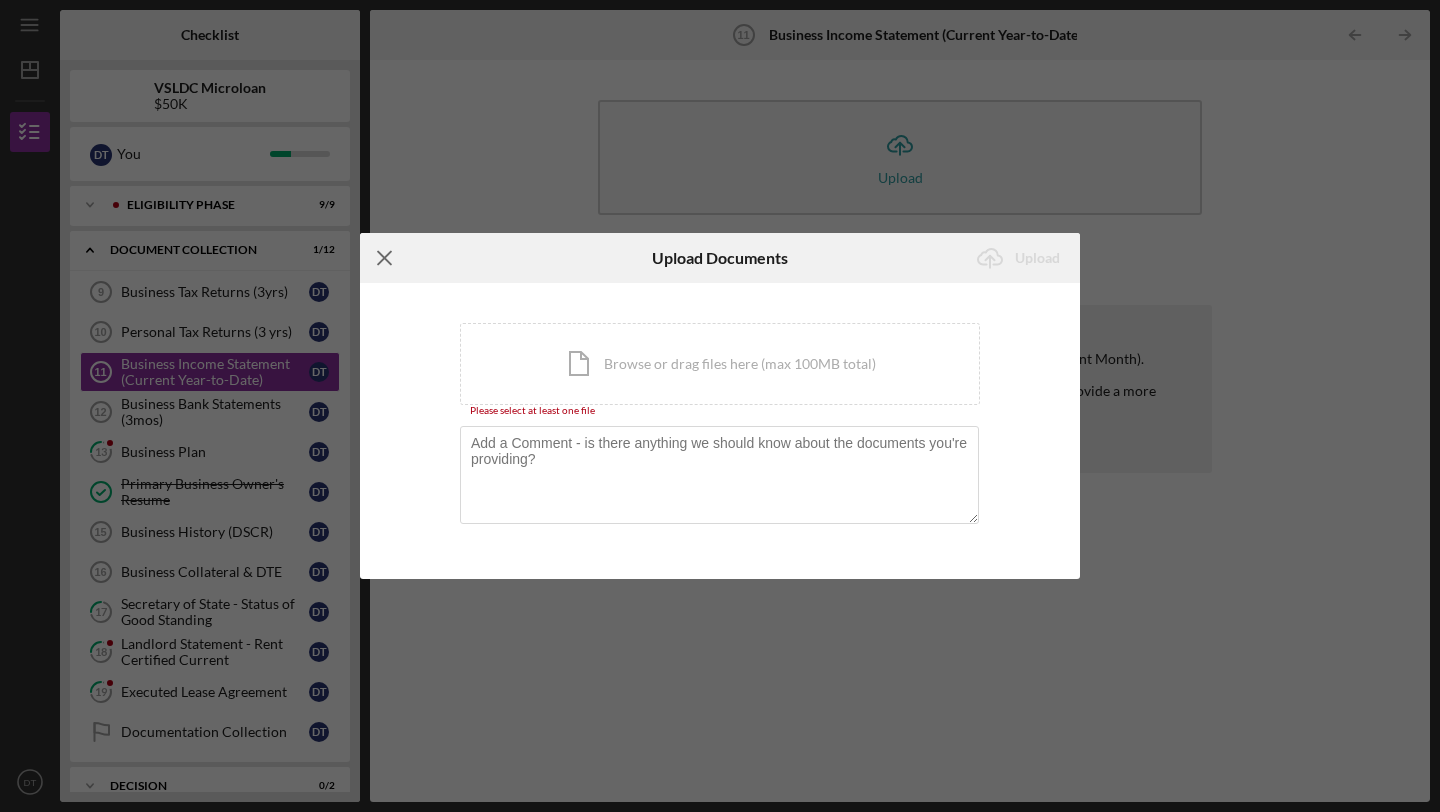 click 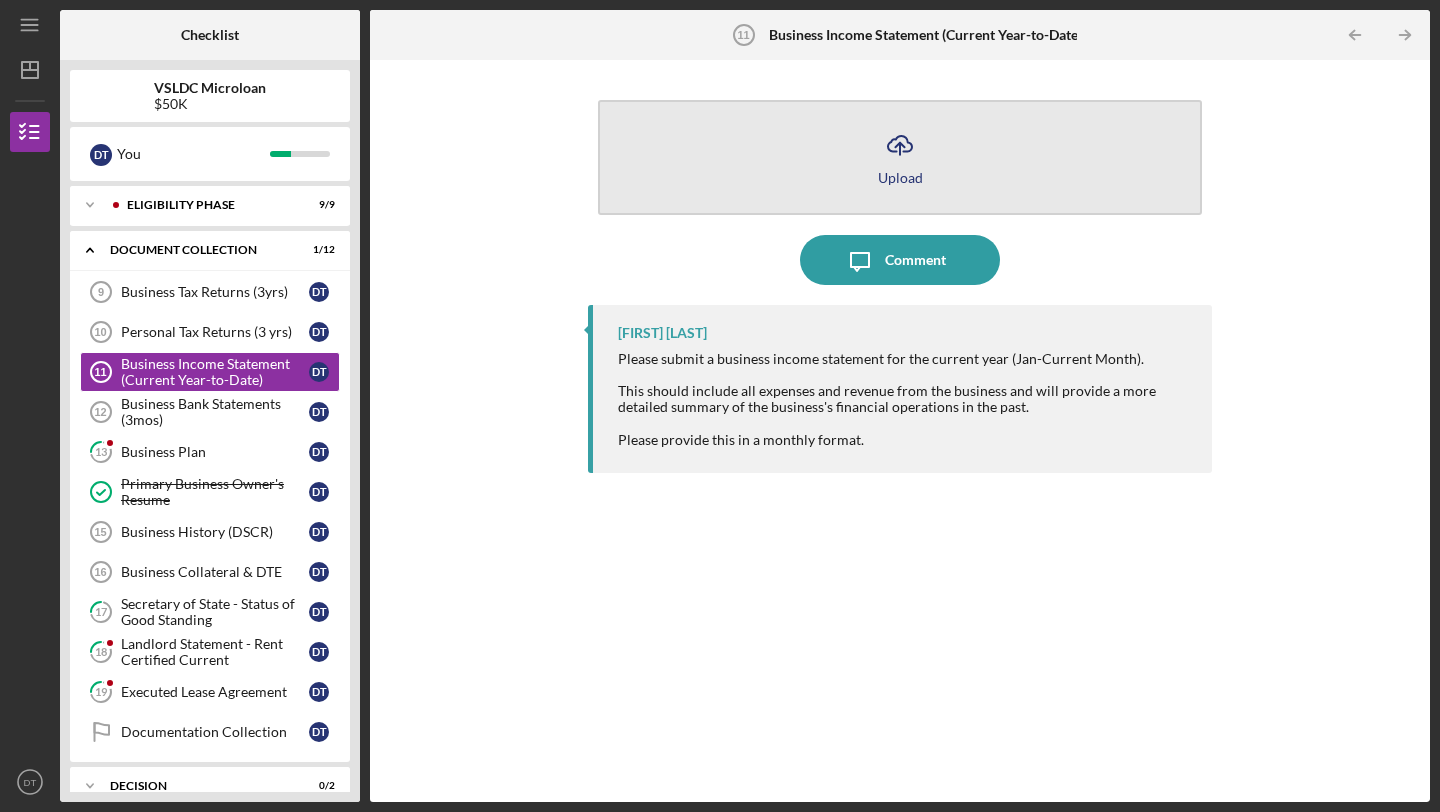 click on "Icon/Upload" 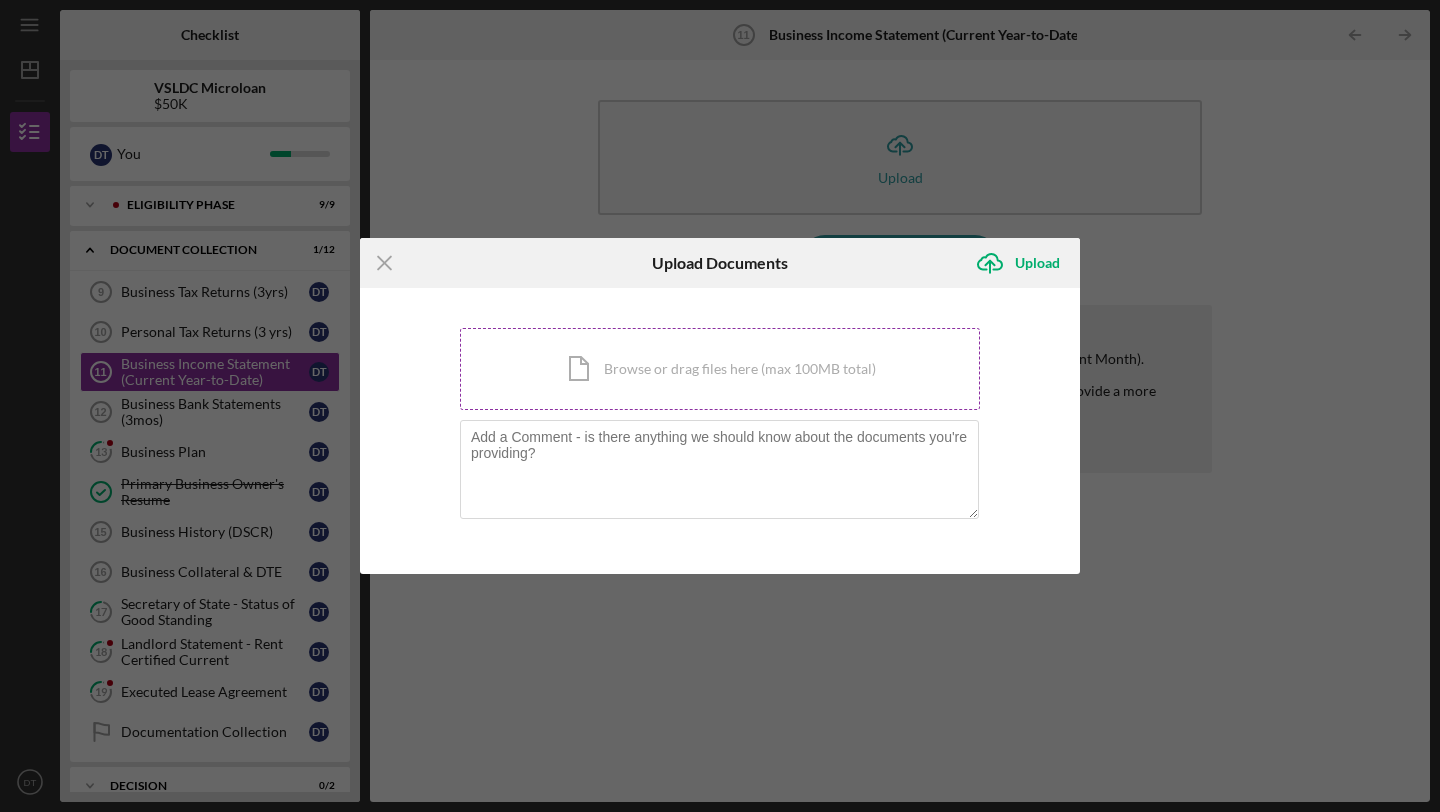 click on "Icon/Document Browse or drag files here (max 100MB total) Tap to choose files or take a photo" at bounding box center [720, 369] 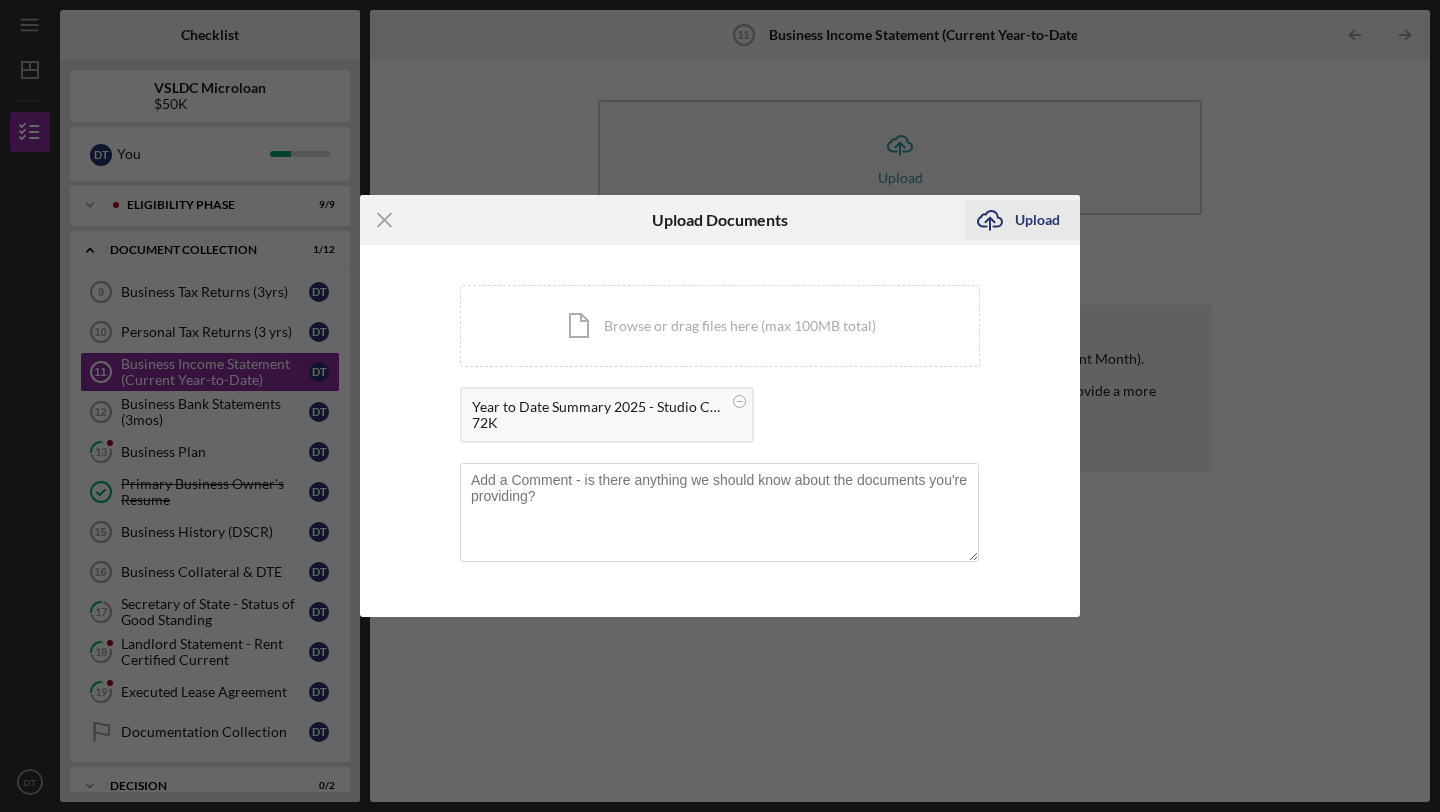 click on "Upload" at bounding box center (1037, 220) 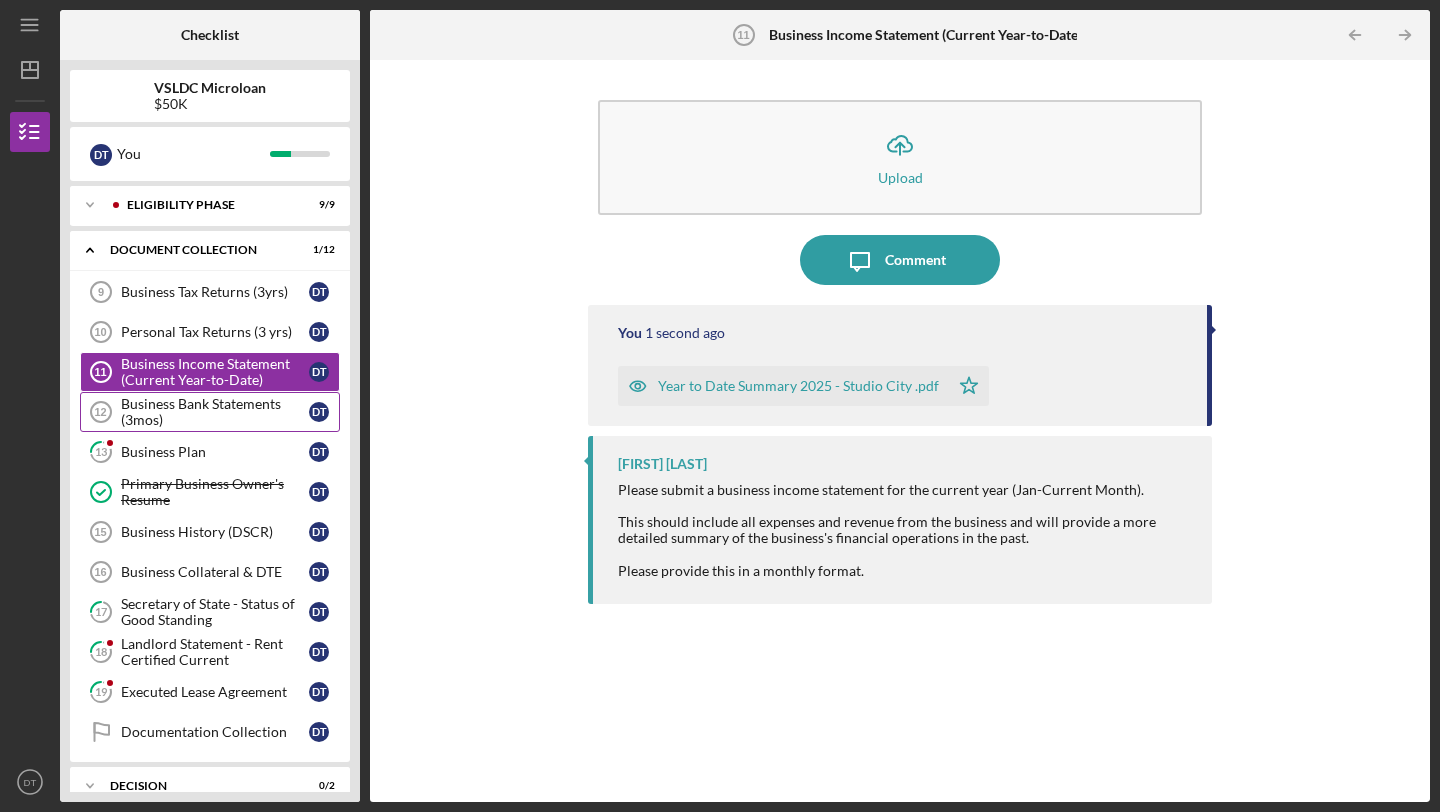 click on "Business Bank Statements (3mos)" at bounding box center [215, 412] 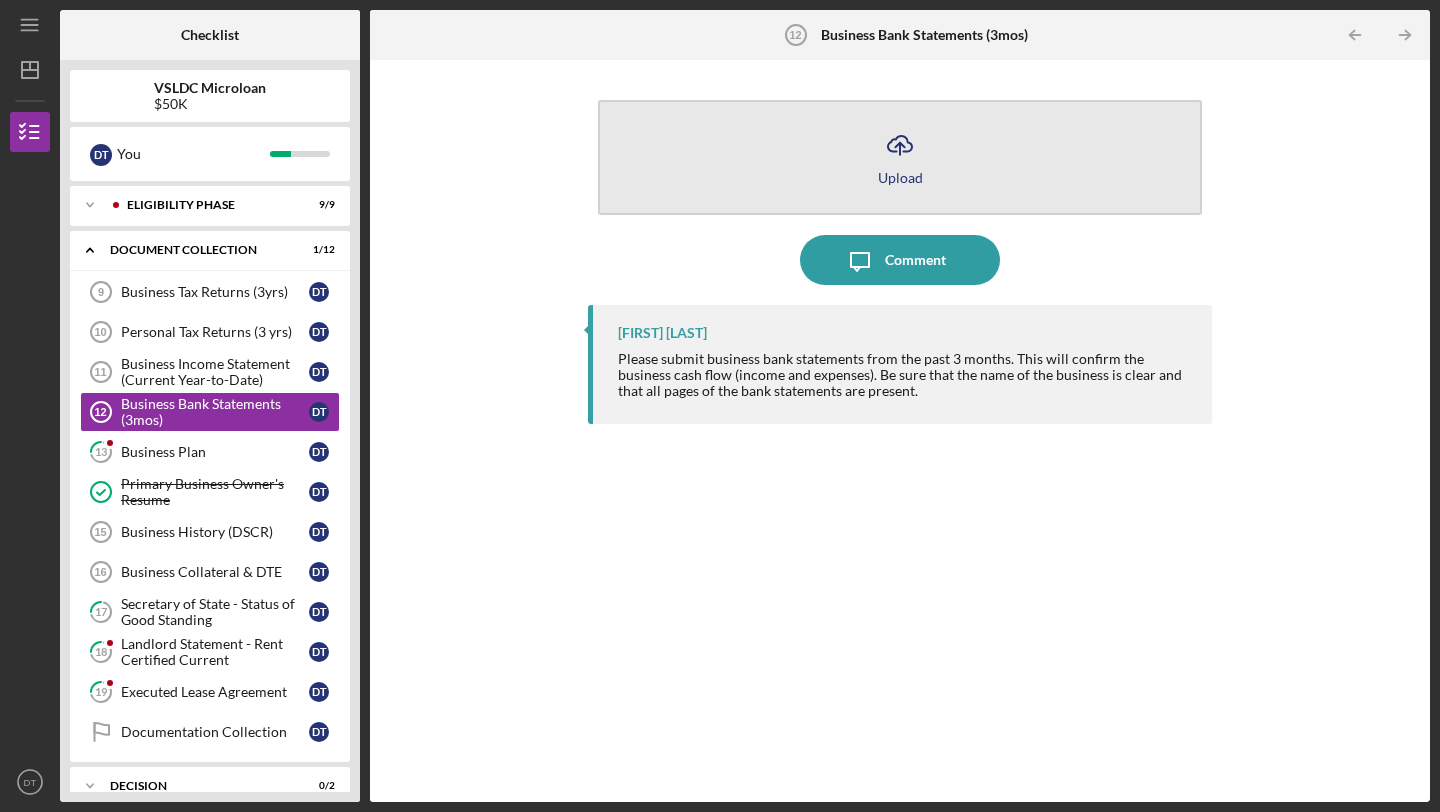 click on "Upload" at bounding box center (900, 177) 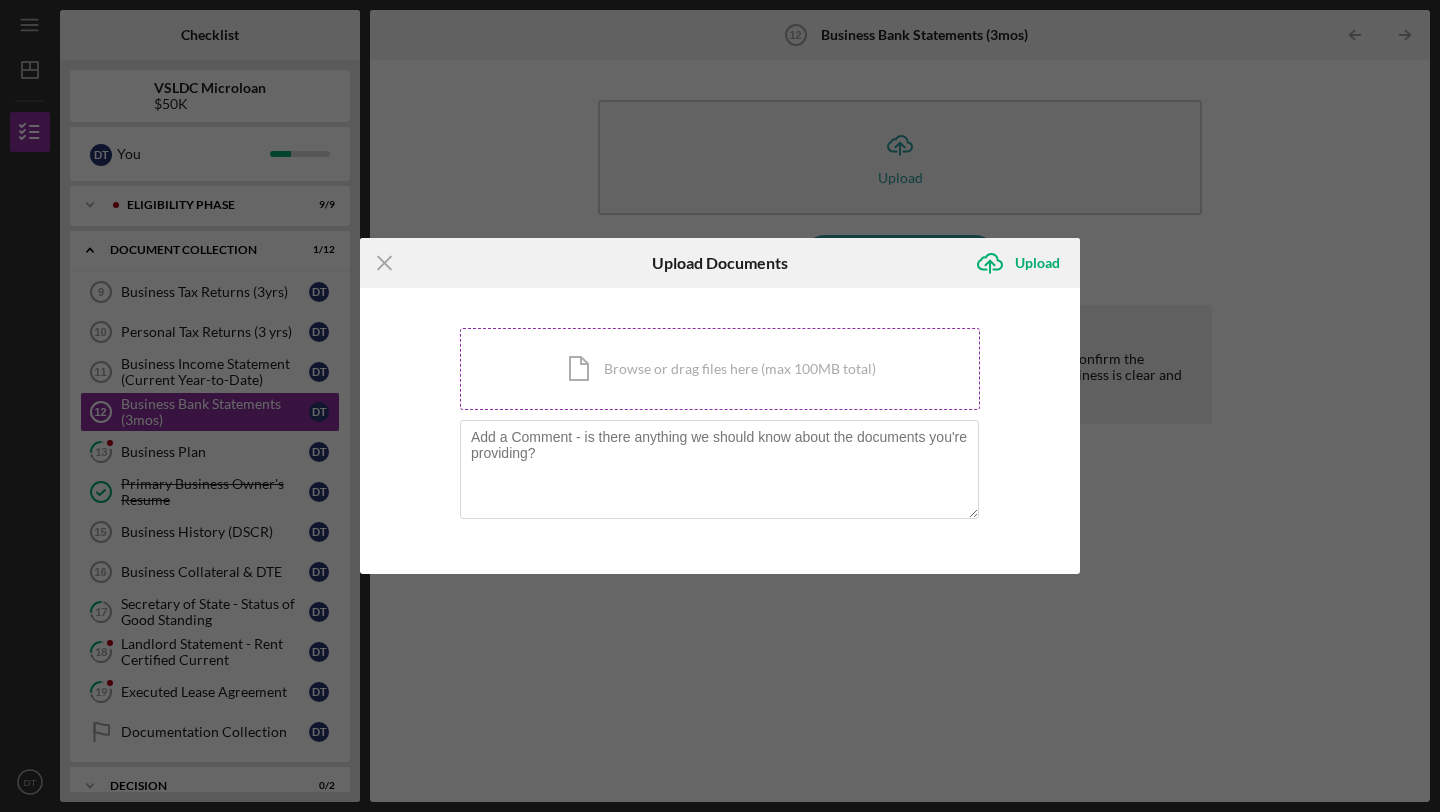click on "Icon/Document Browse or drag files here (max 100MB total) Tap to choose files or take a photo" at bounding box center (720, 369) 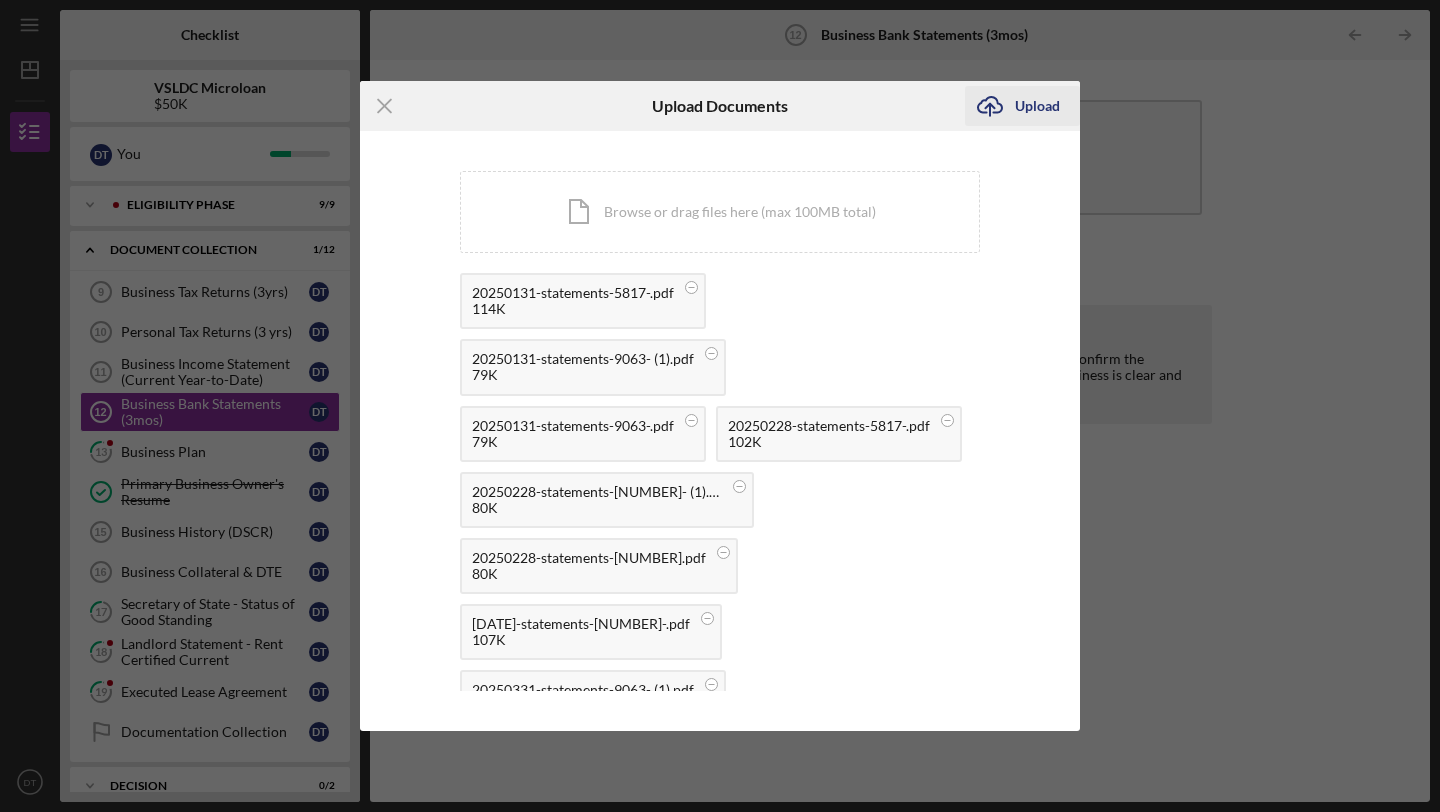 click on "Icon/Upload" 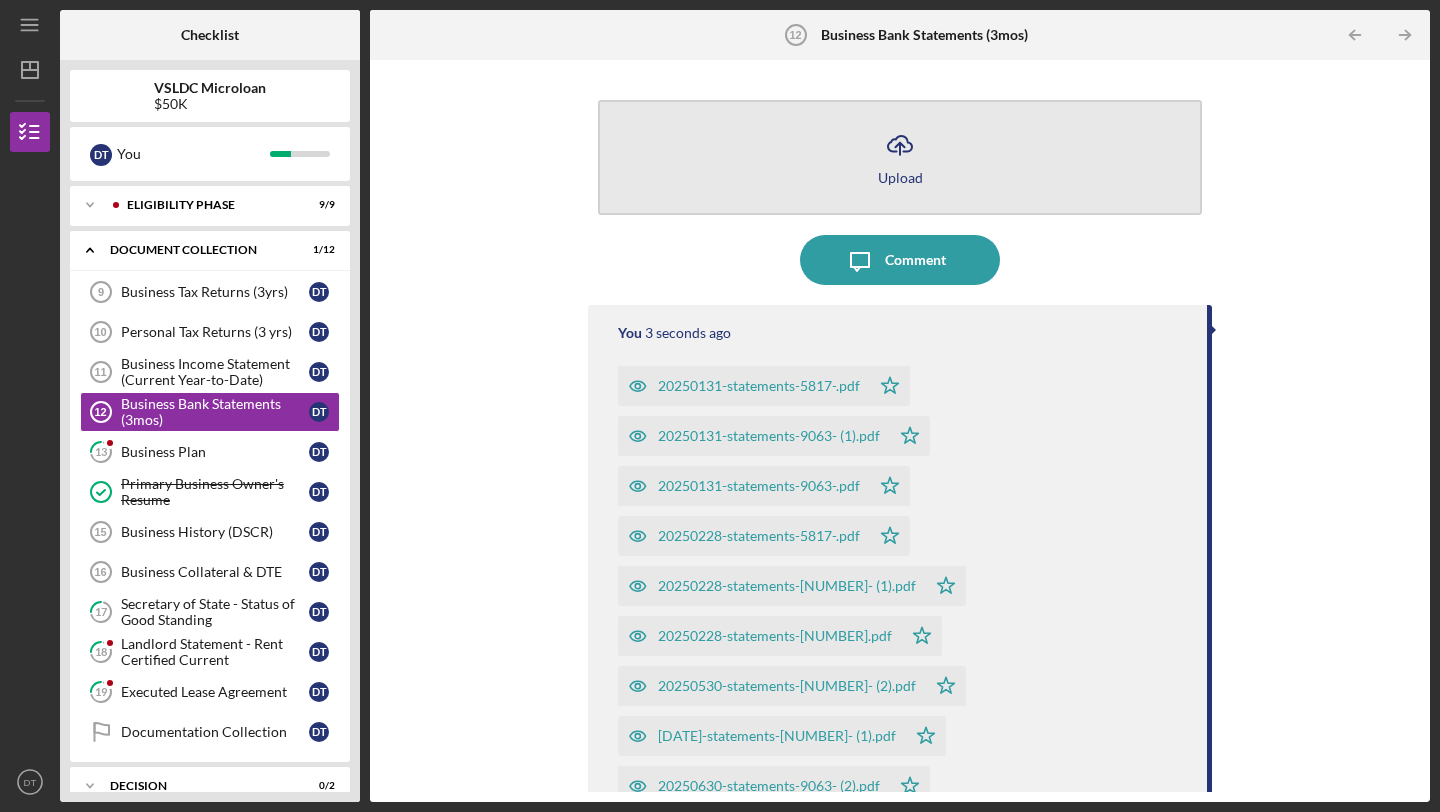 click on "Icon/Upload" 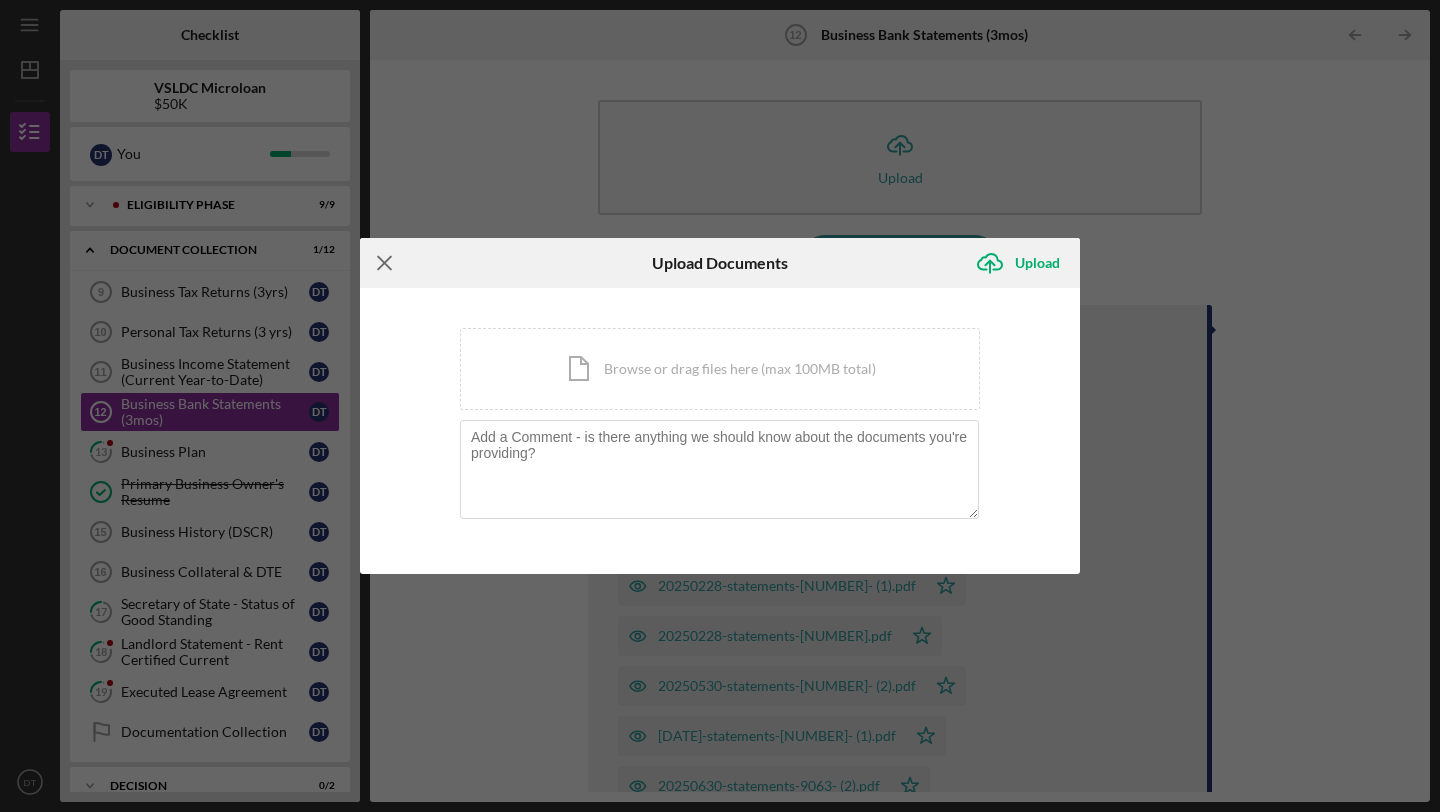 click on "Icon/Menu Close" 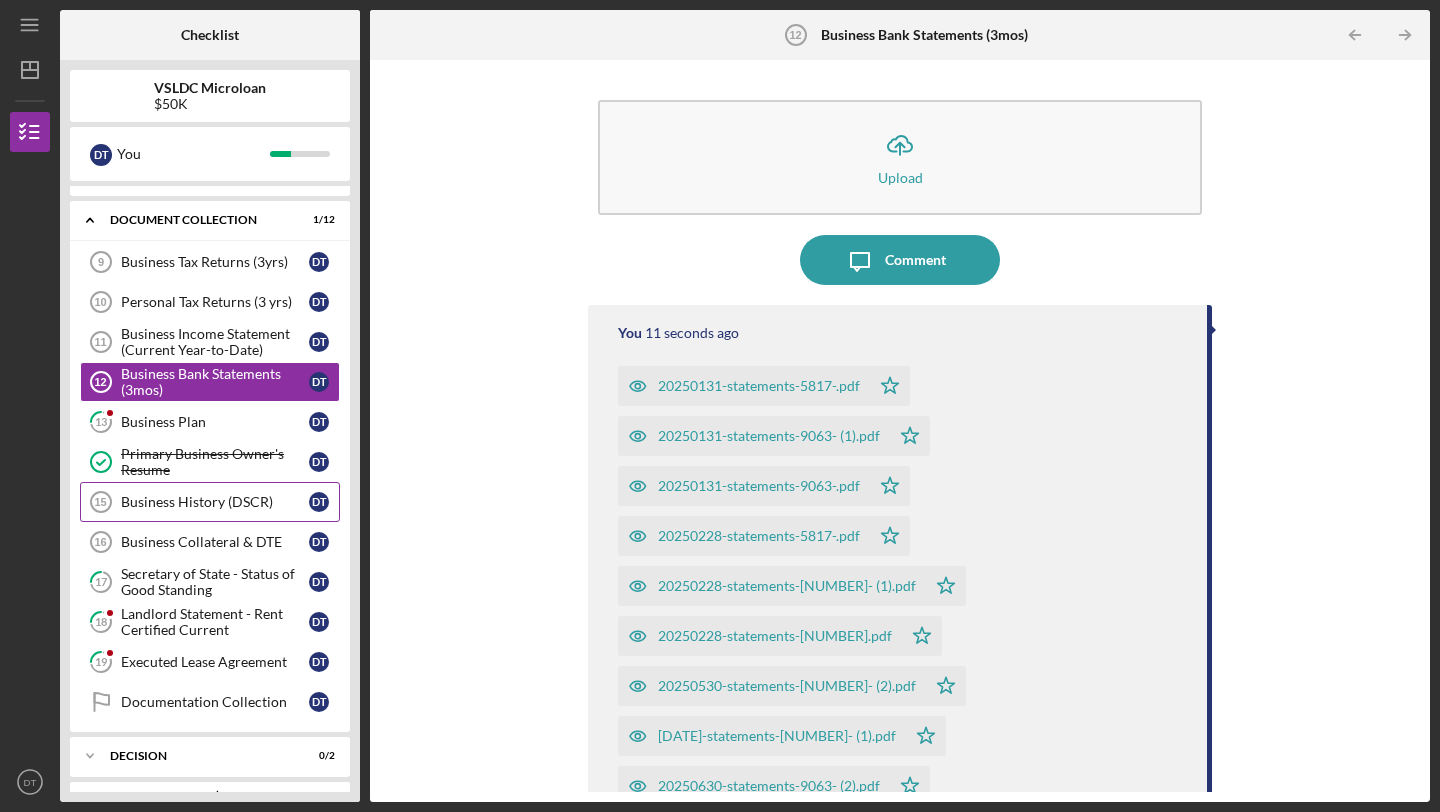 scroll, scrollTop: 115, scrollLeft: 0, axis: vertical 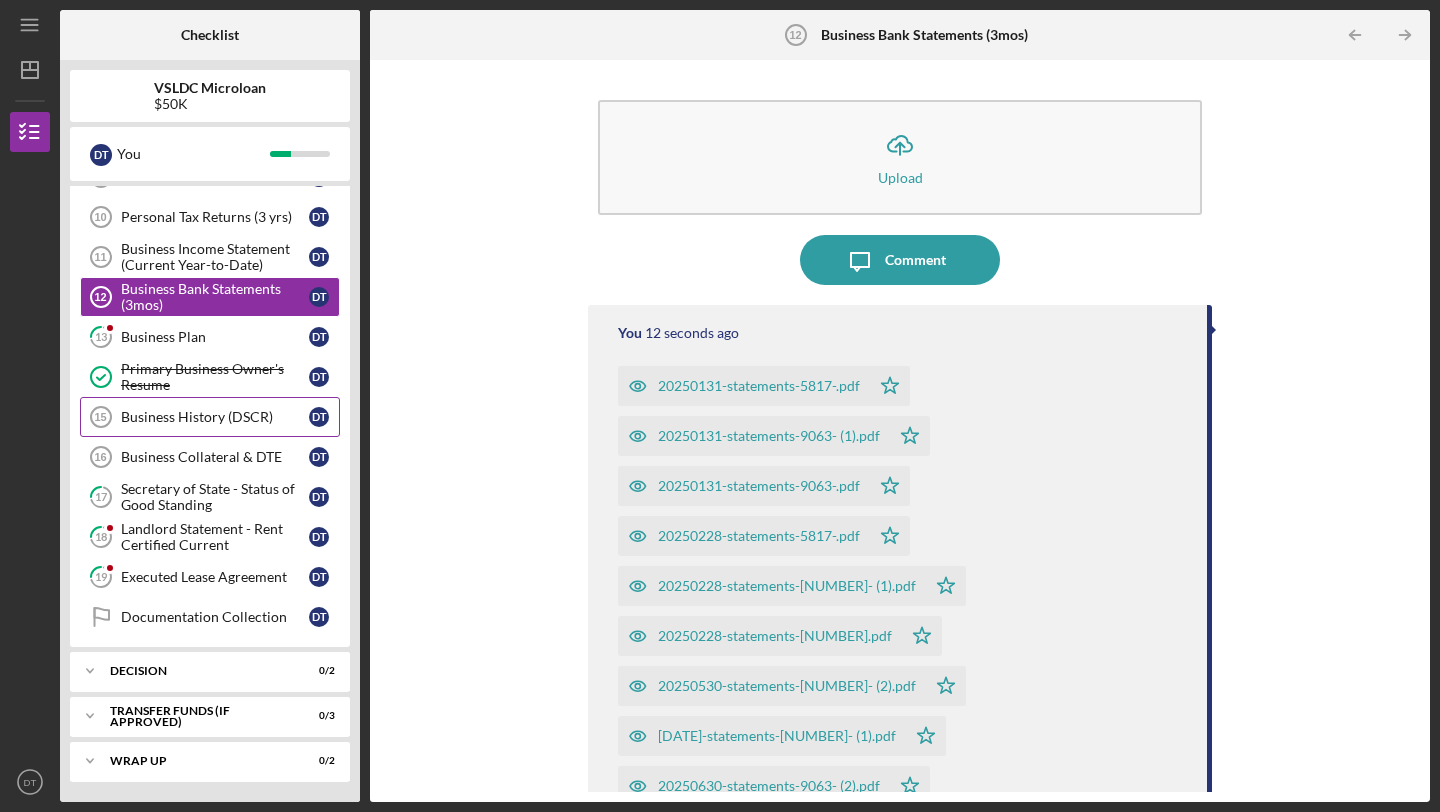 click on "Landlord Statement - Rent Certified Current" at bounding box center (215, 537) 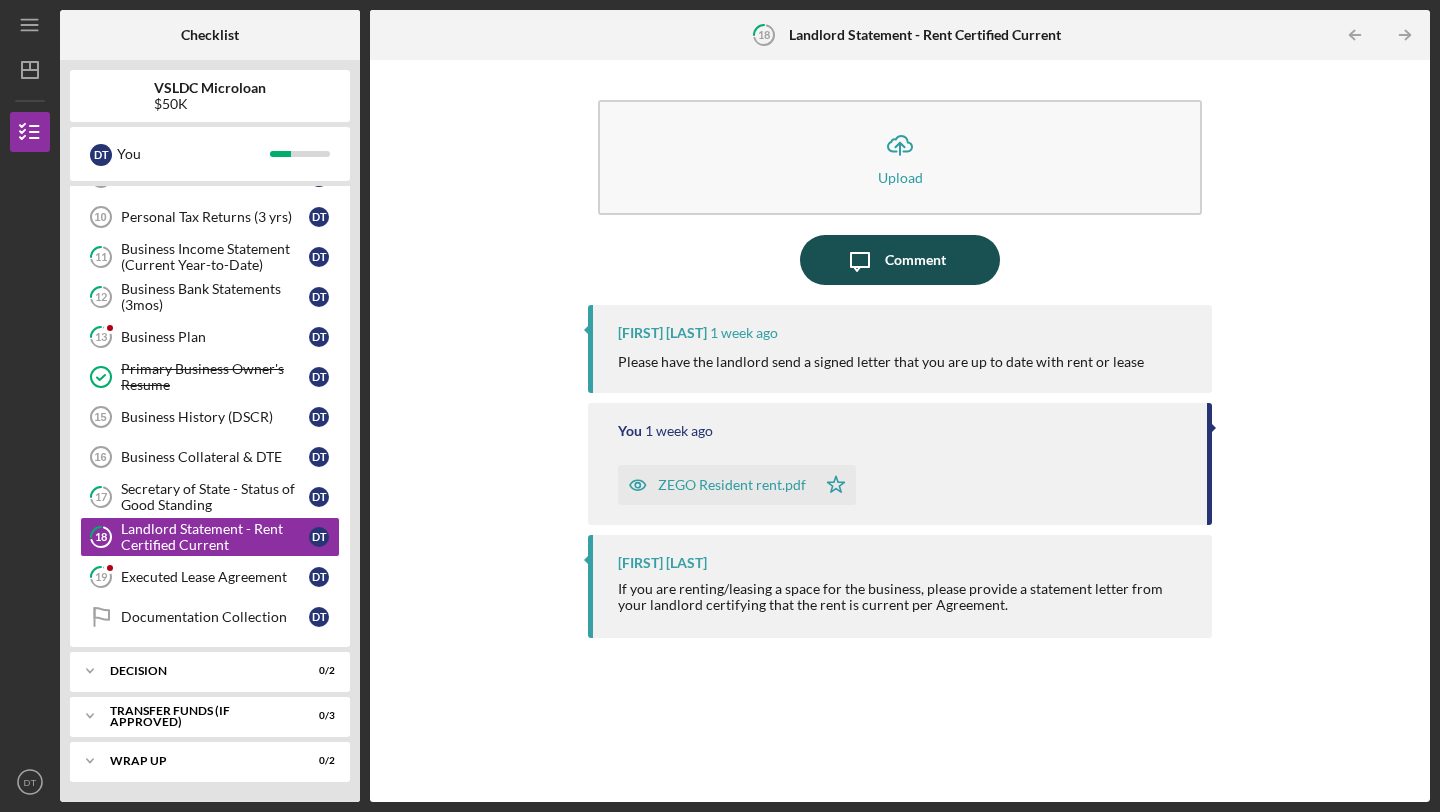 click on "Icon/Message" 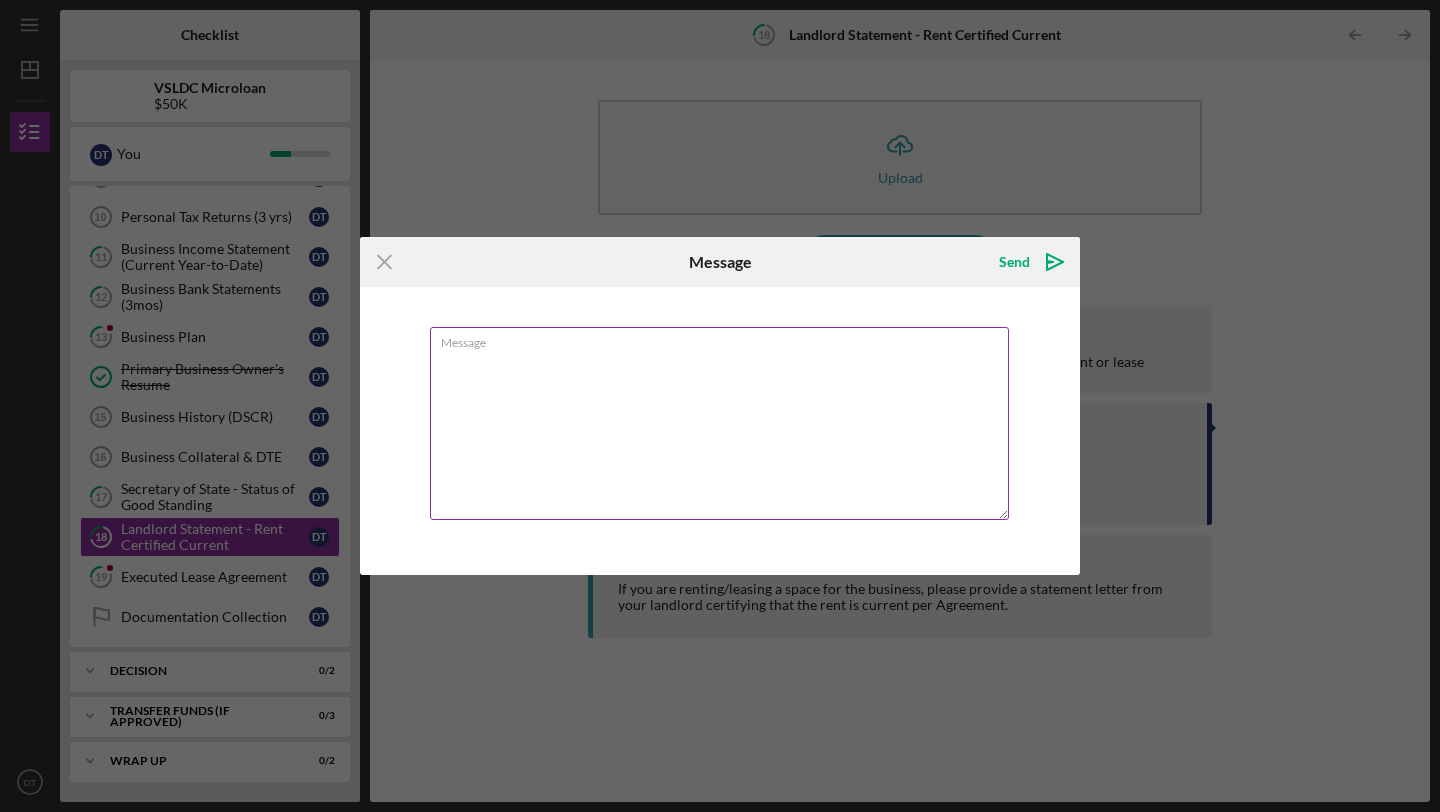 click on "Message" at bounding box center [719, 423] 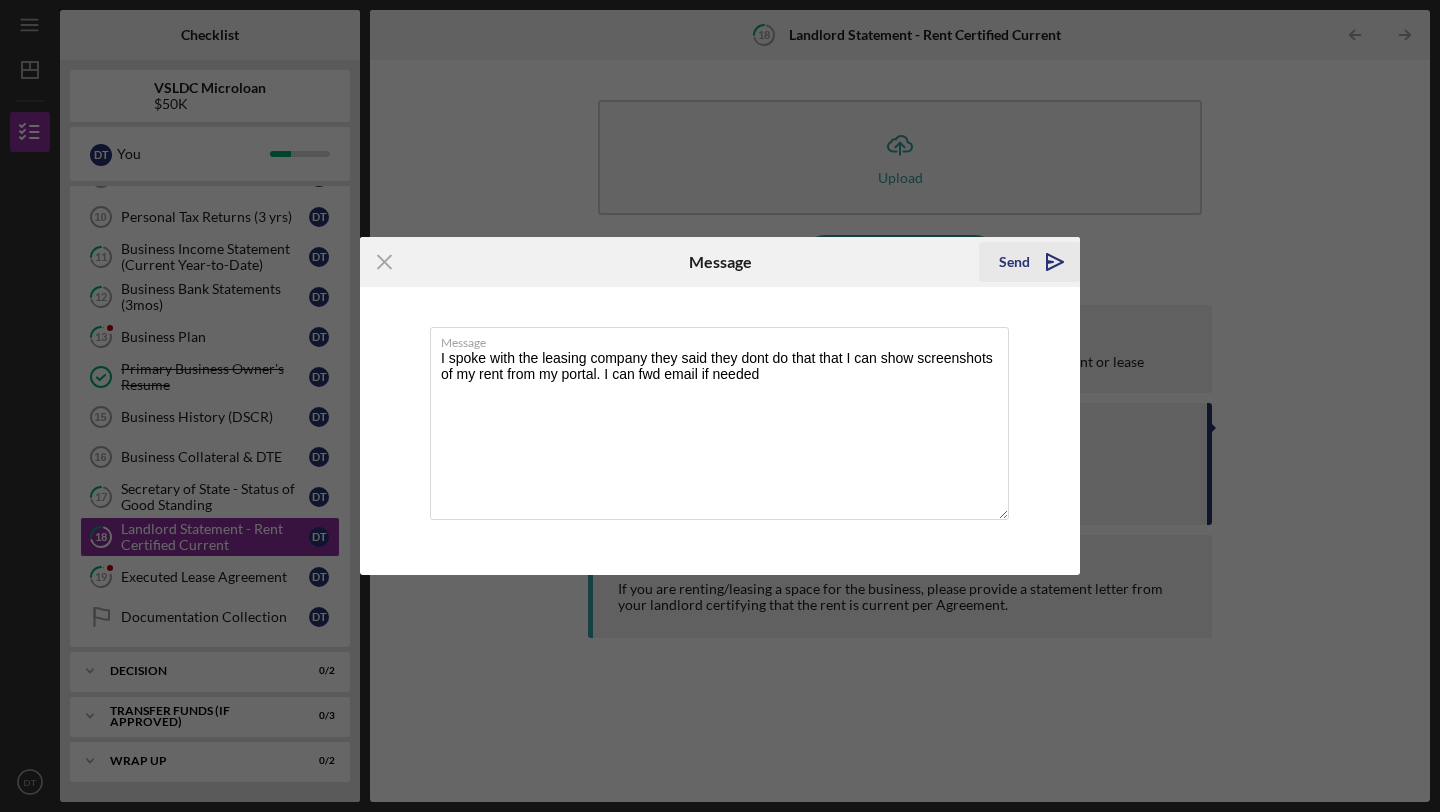 type on "I spoke with the leasing company they said they dont do that that I can show screenshots of my rent from my portal. I can fwd email if needed" 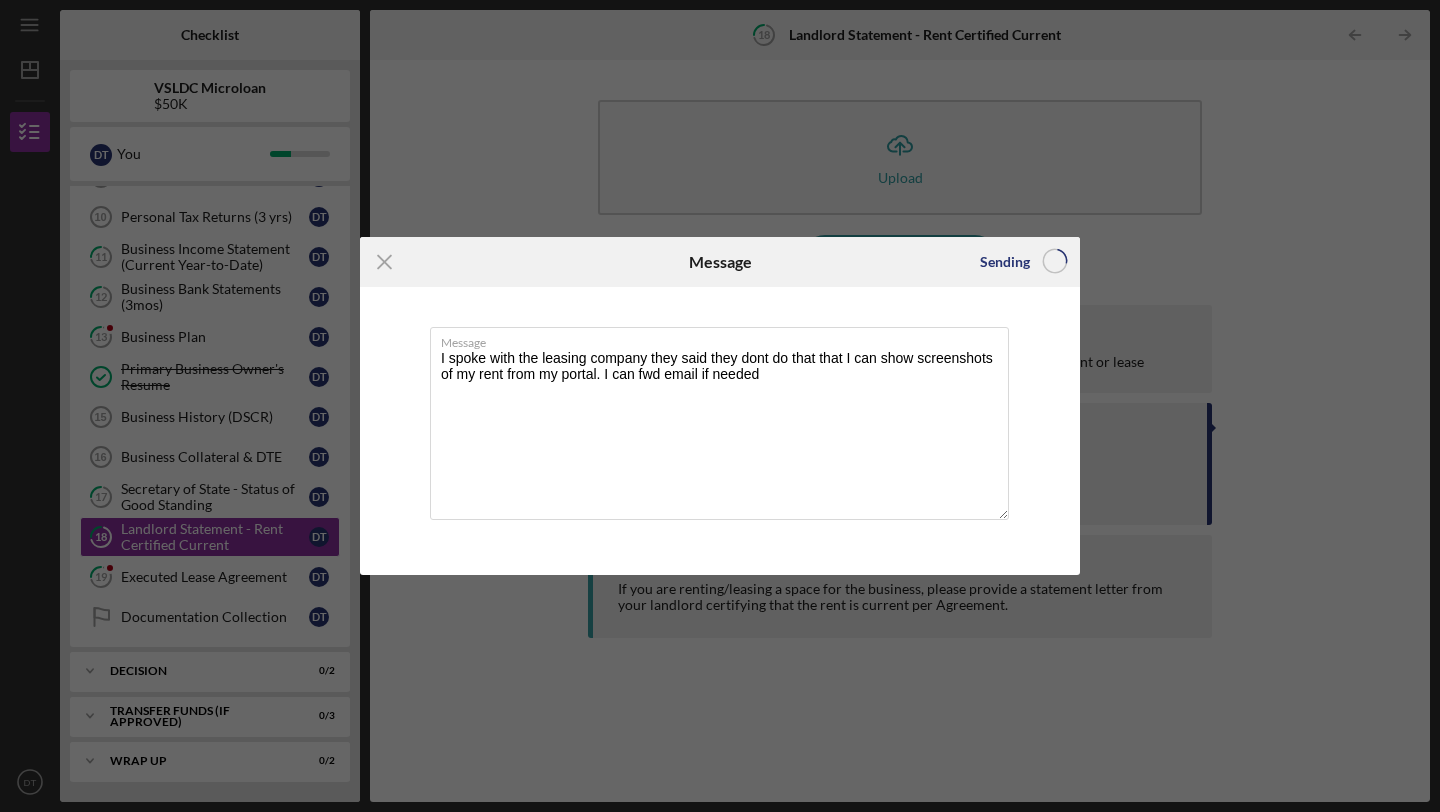 type 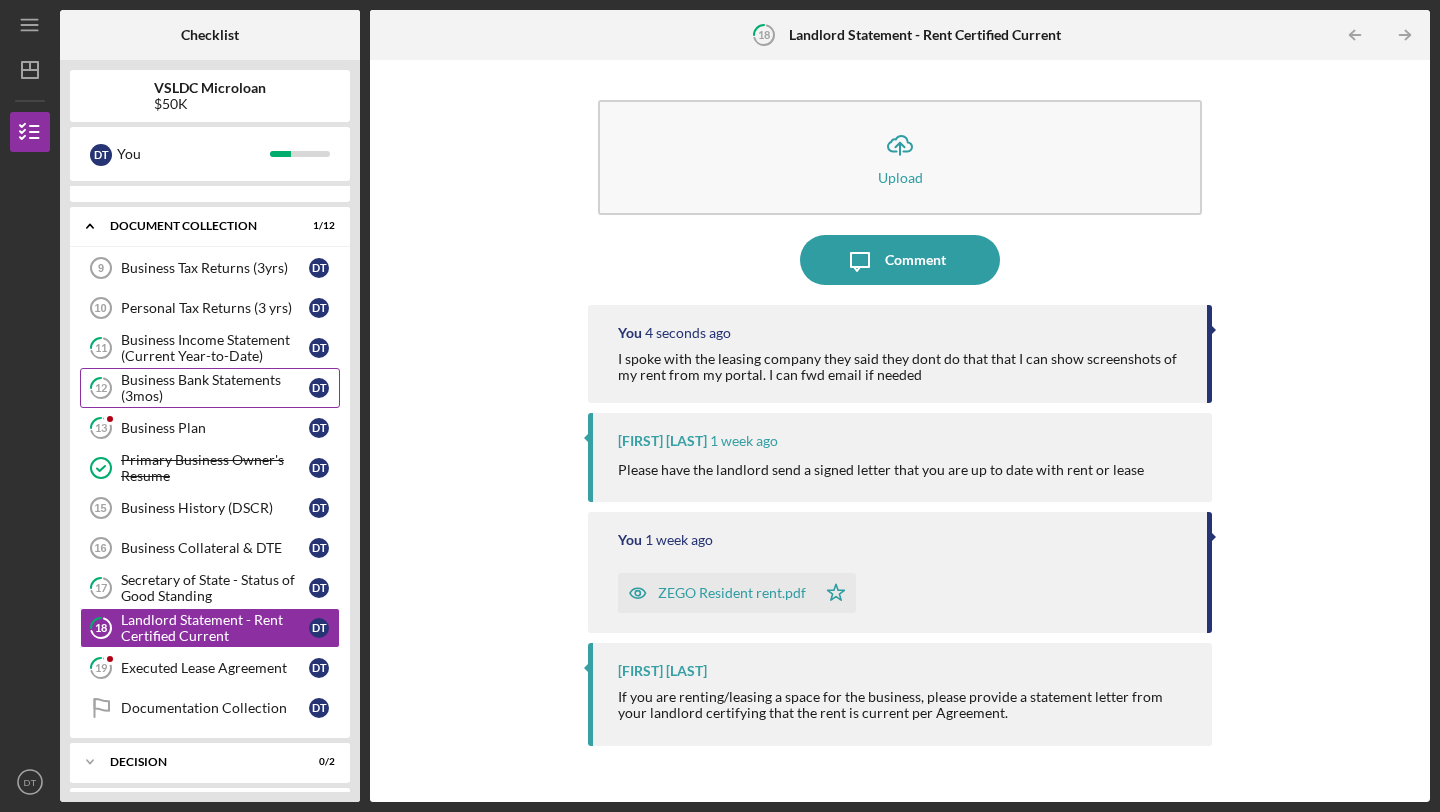 scroll, scrollTop: 0, scrollLeft: 0, axis: both 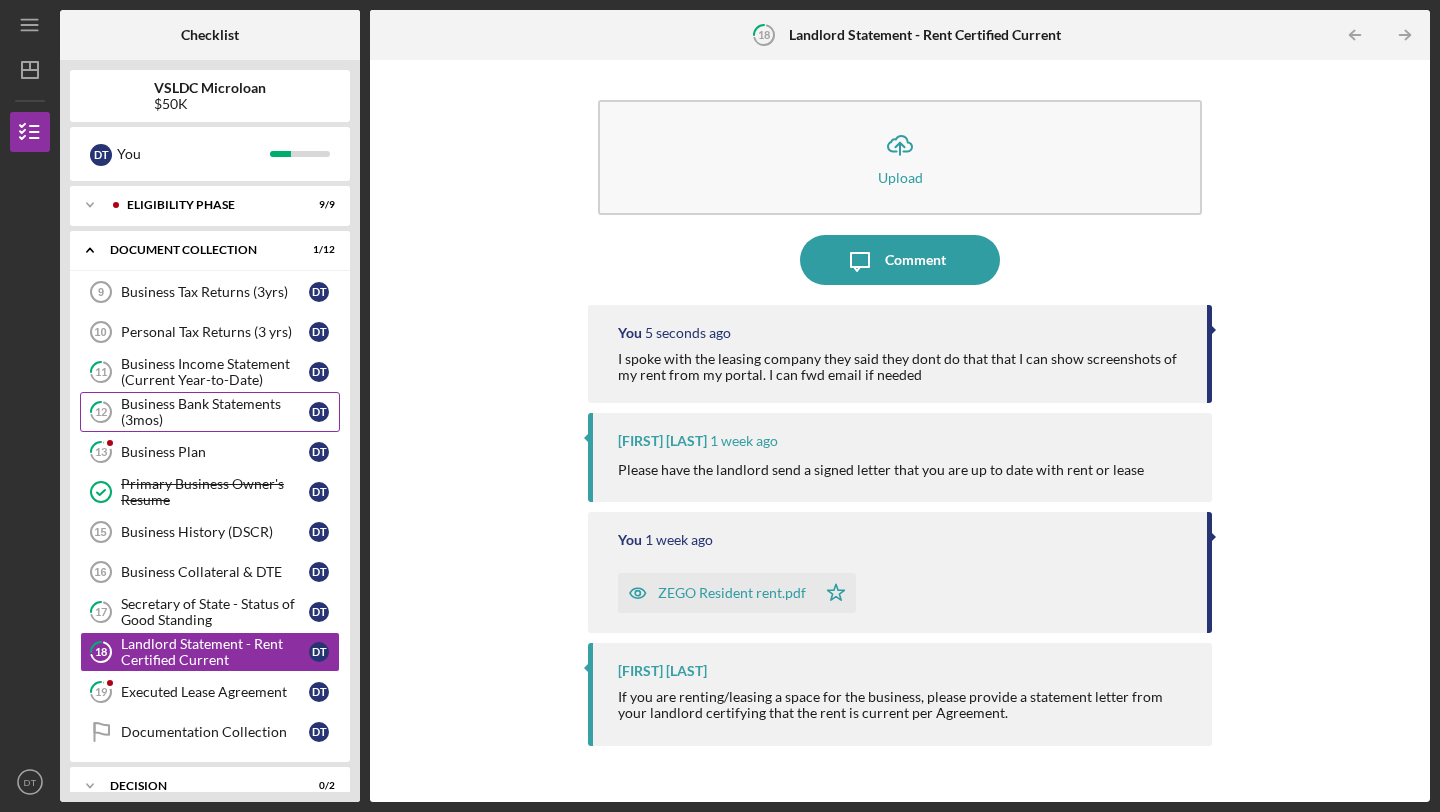 click on "Business Bank Statements (3mos)" at bounding box center [215, 412] 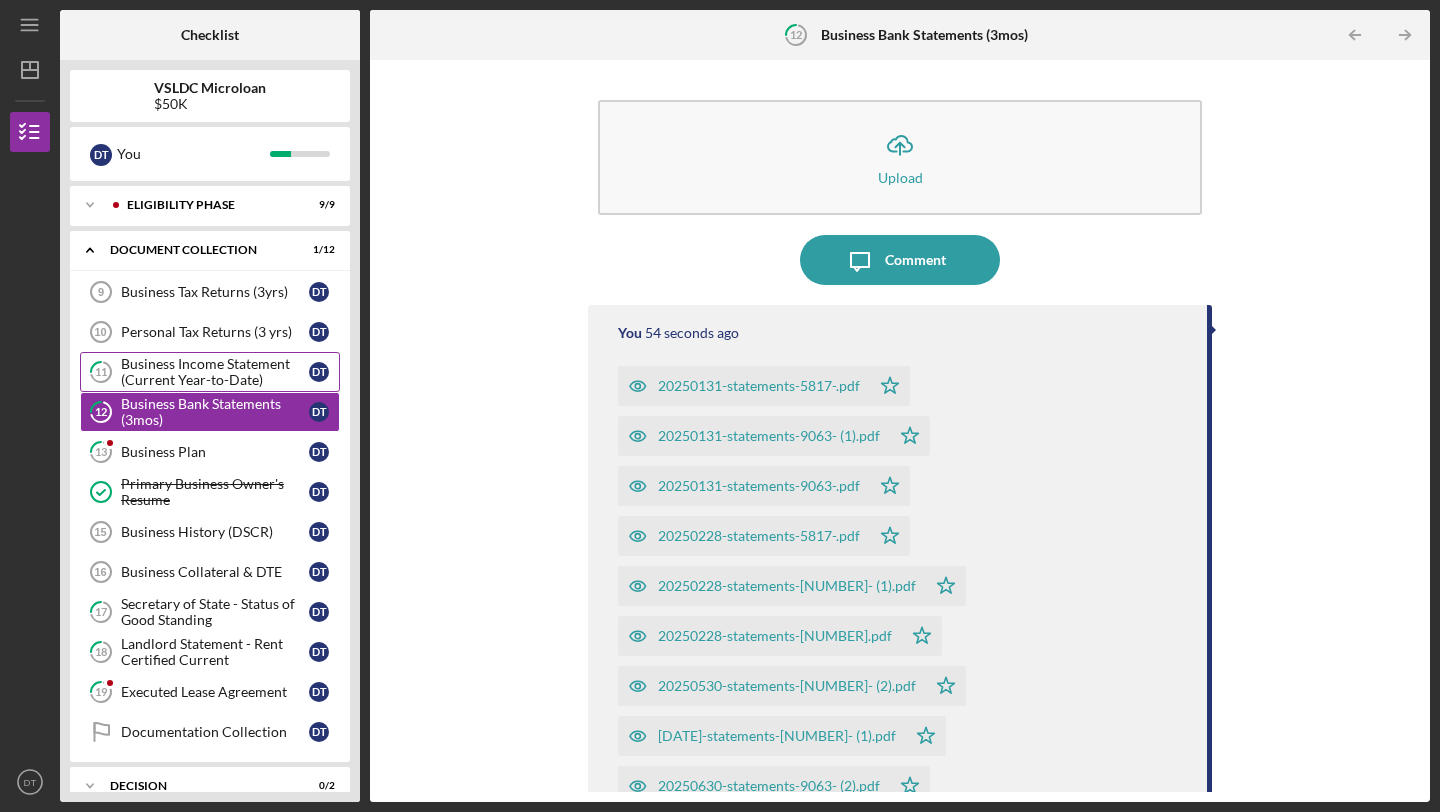 click on "Business Income Statement (Current Year-to-Date)" at bounding box center [215, 372] 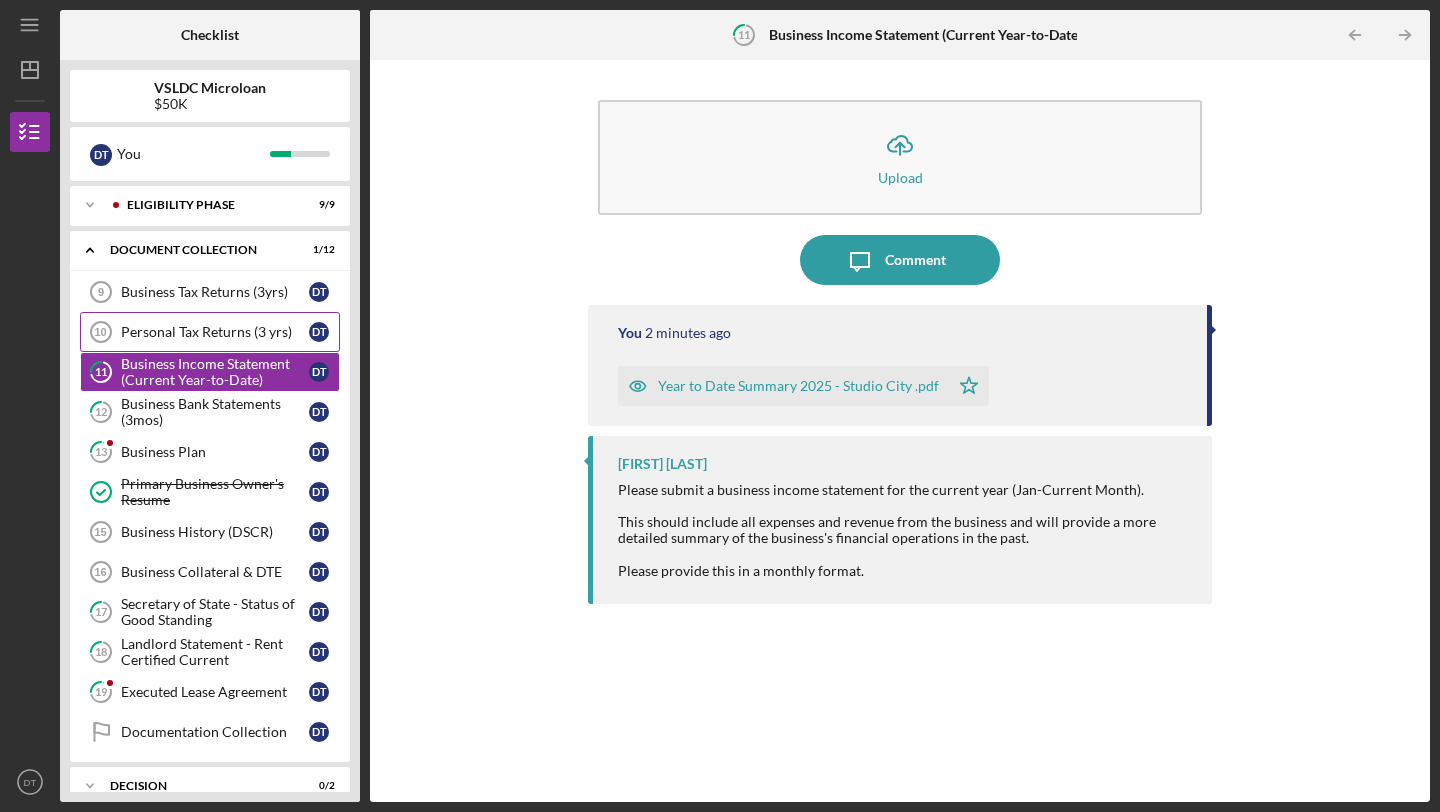 click on "Personal Tax Returns (3 yrs) 10 Personal Tax Returns (3 yrs) D T" at bounding box center (210, 332) 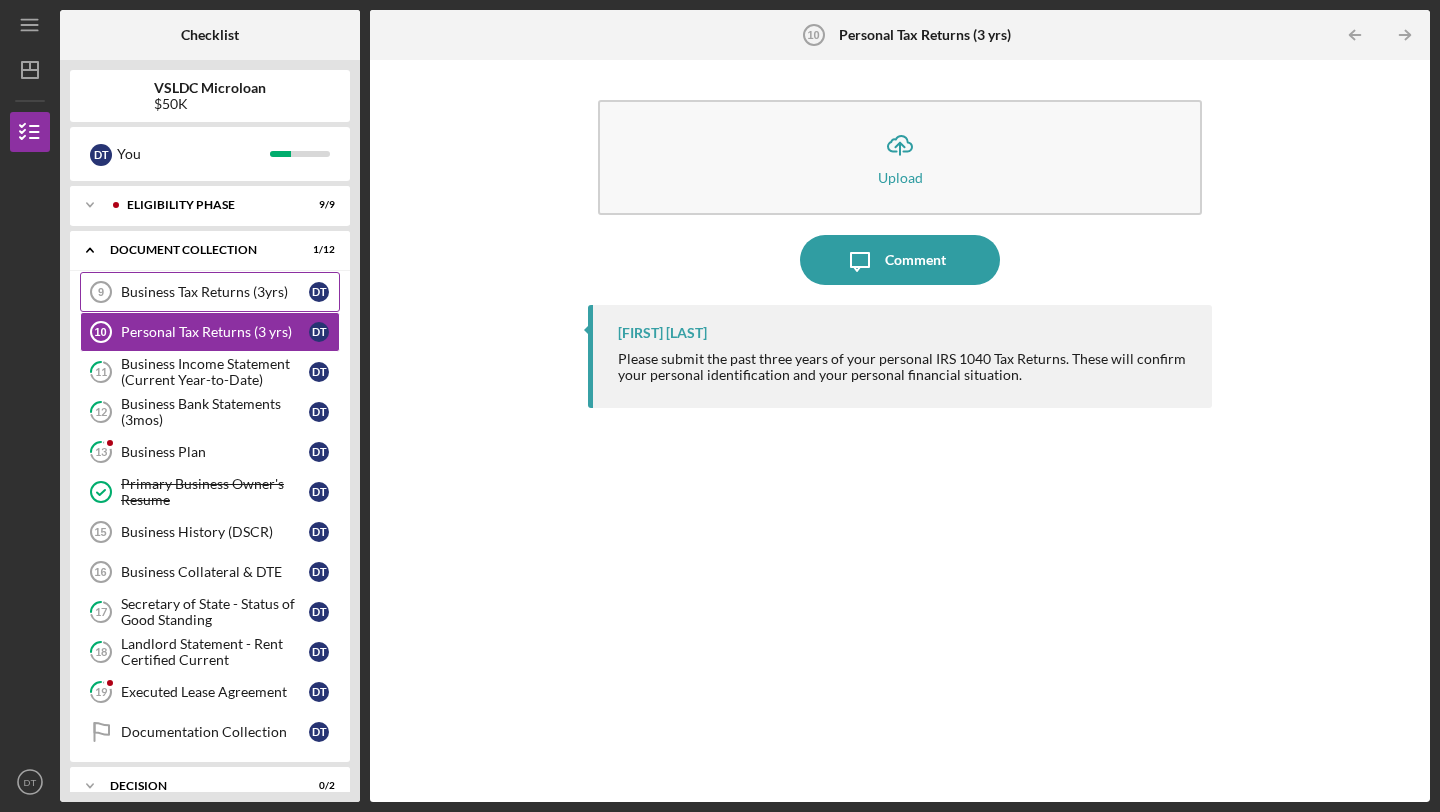 click on "Business Tax Returns (3yrs) 9 Business Tax Returns (3yrs) D T" at bounding box center (210, 292) 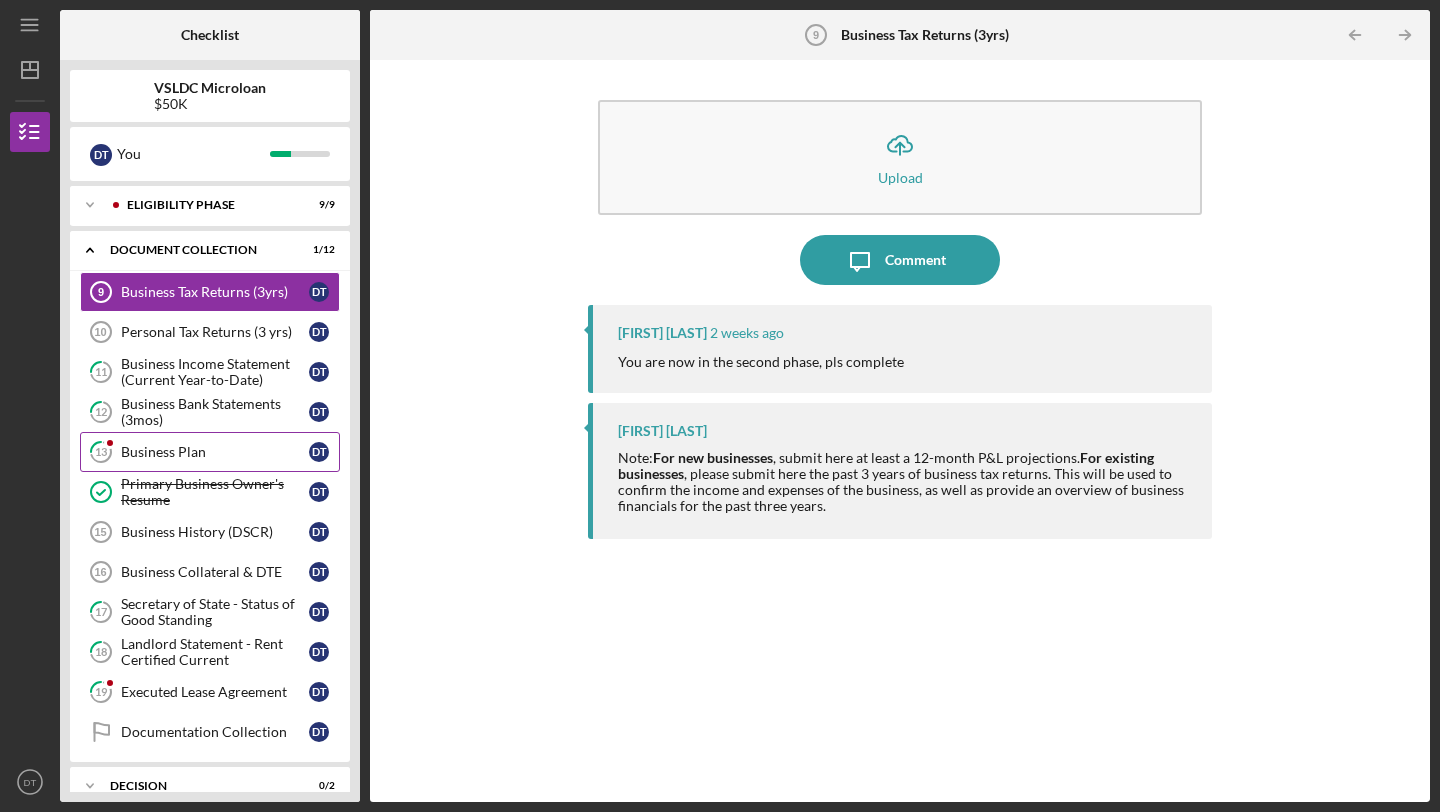 scroll, scrollTop: 11, scrollLeft: 0, axis: vertical 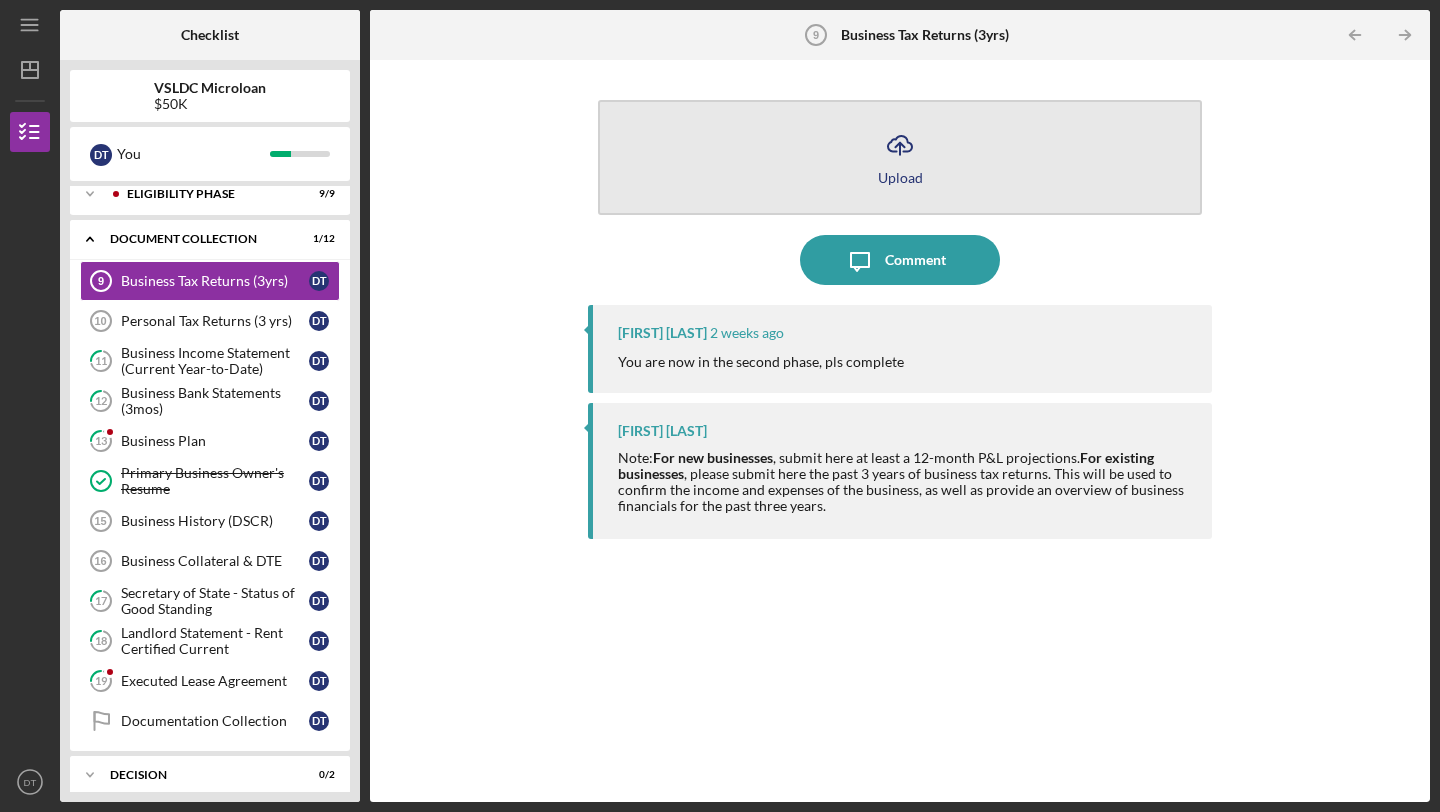click on "Icon/Upload Upload" at bounding box center (900, 157) 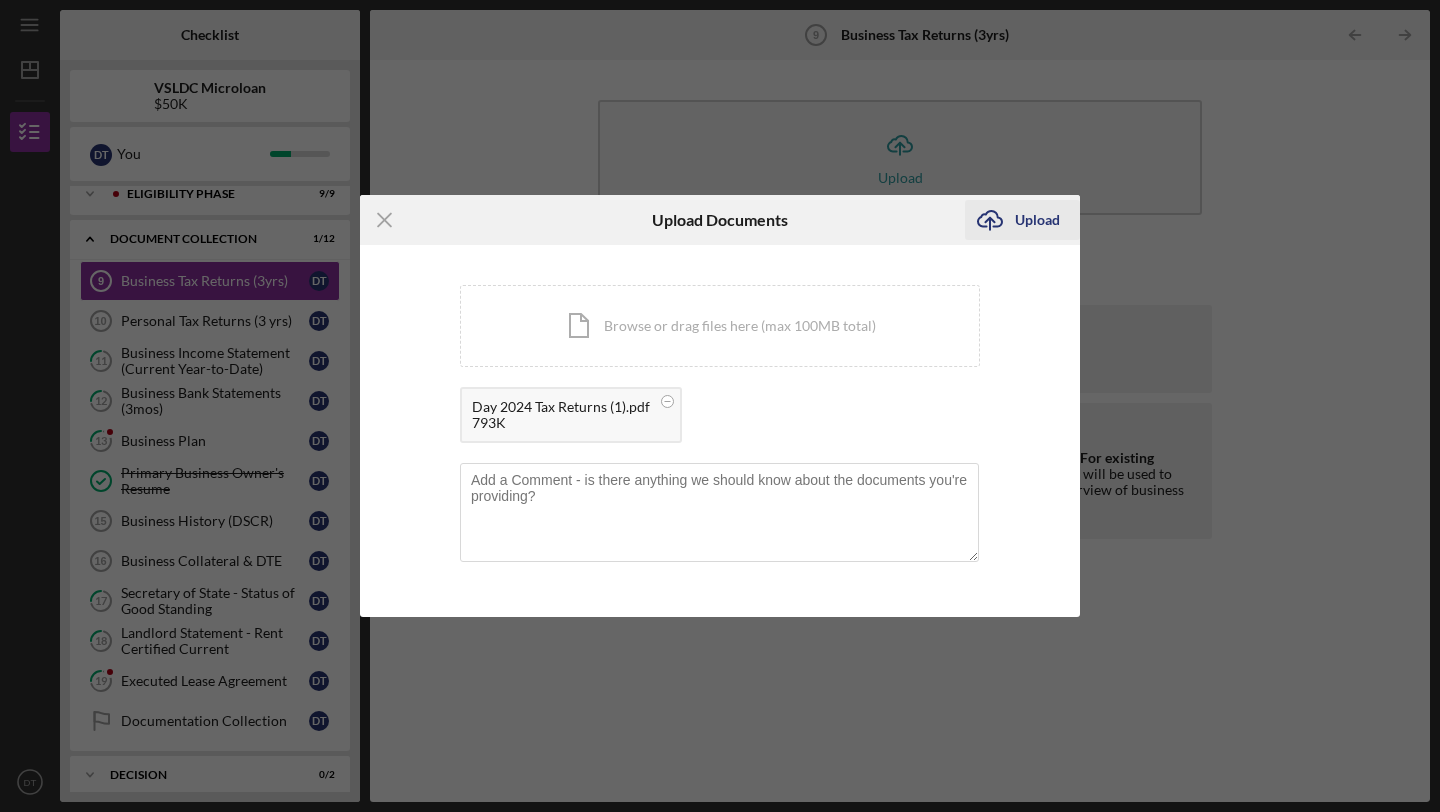 click on "Upload" at bounding box center [1037, 220] 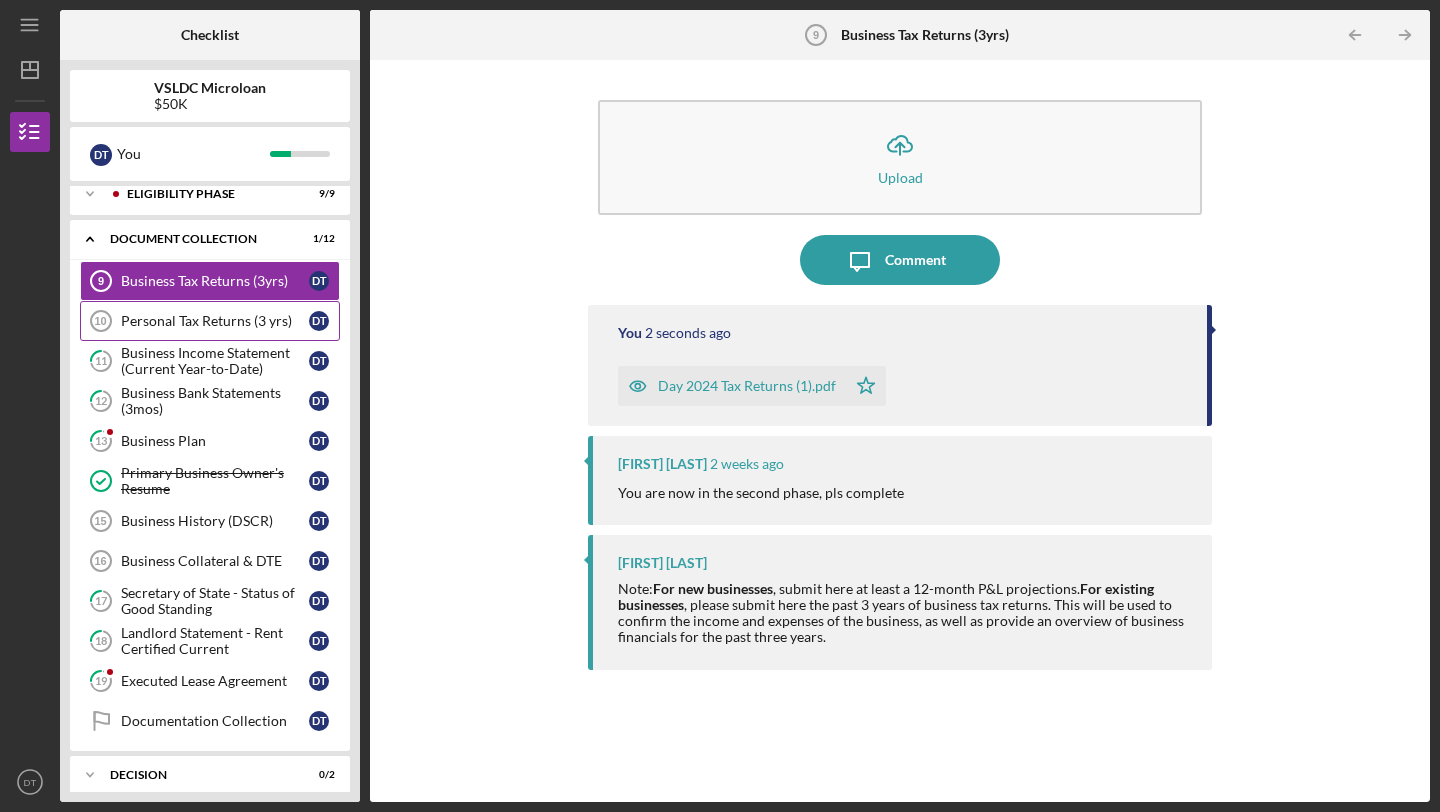 click on "Personal Tax Returns (3 yrs)" at bounding box center (215, 321) 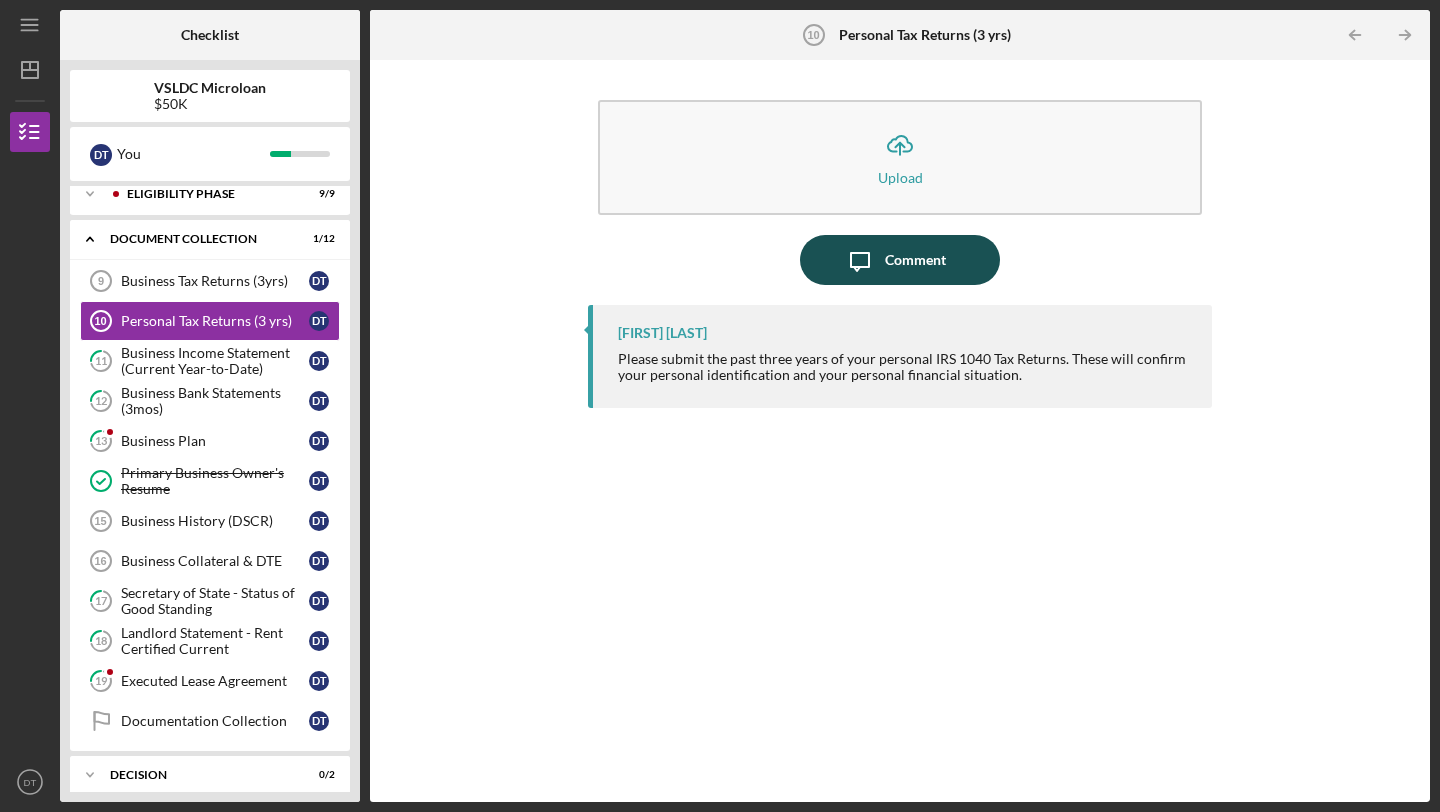 click on "Comment" at bounding box center (915, 260) 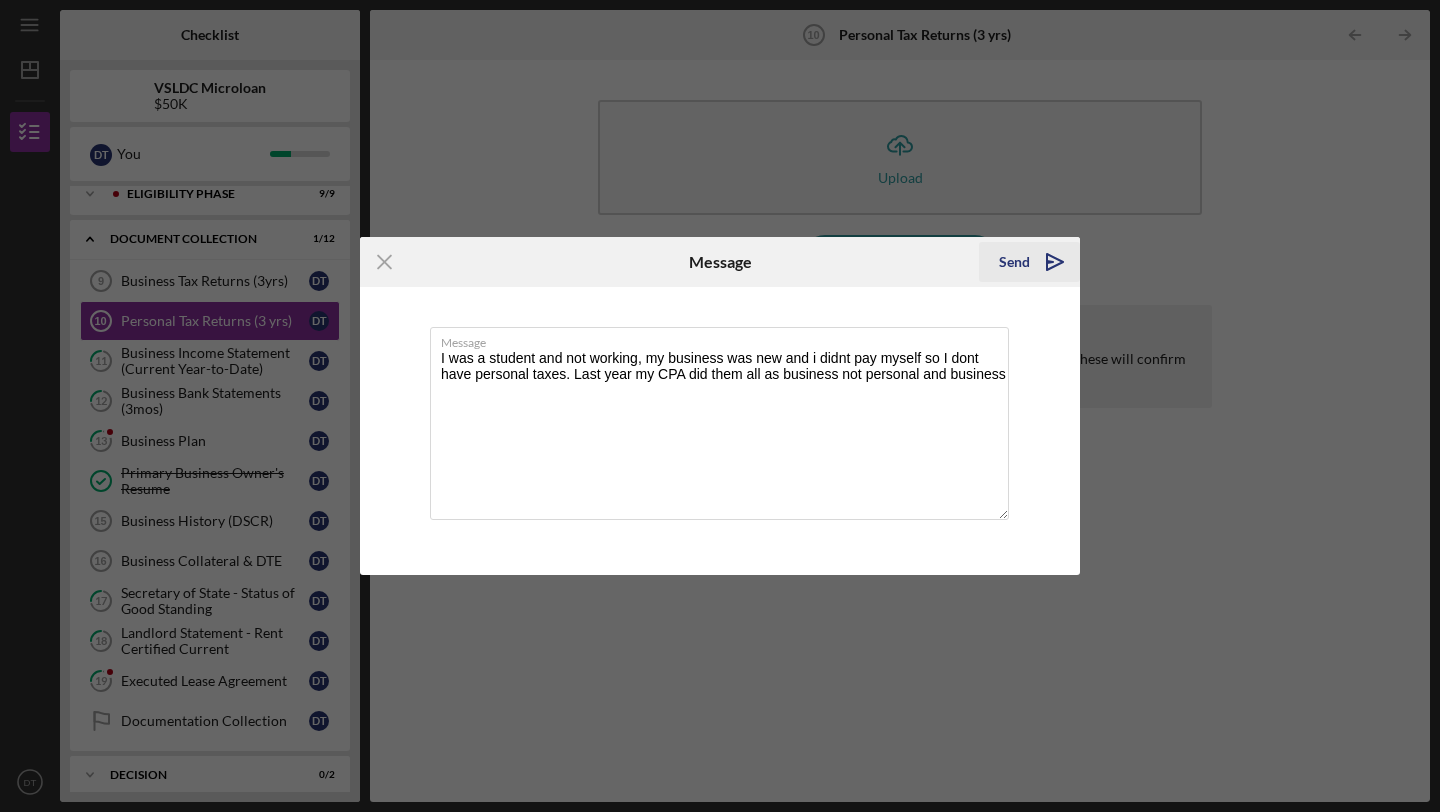 type on "I was a student and not working, my business was new and i didnt pay myself so I dont have personal taxes. Last year my CPA did them all as business not personal and business" 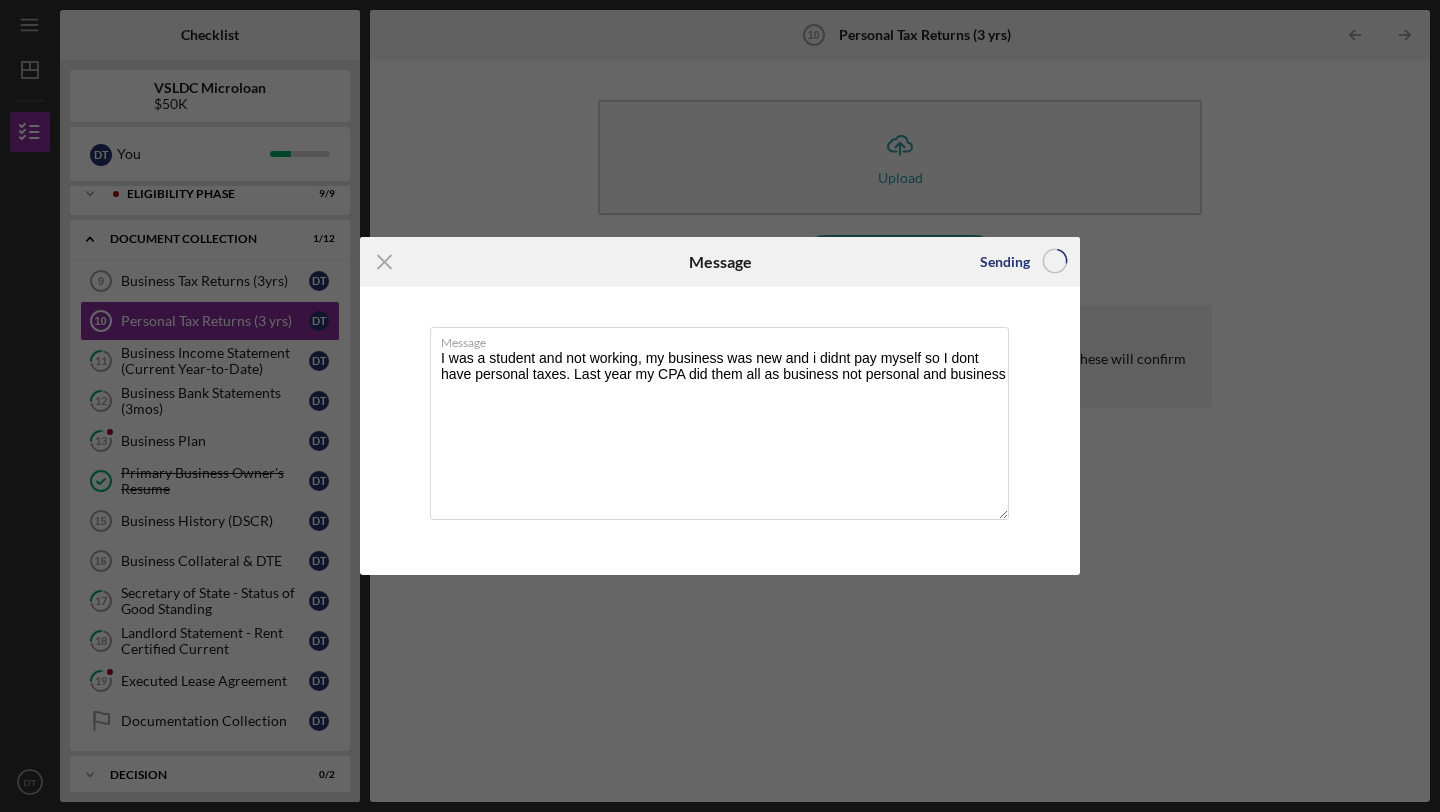 type 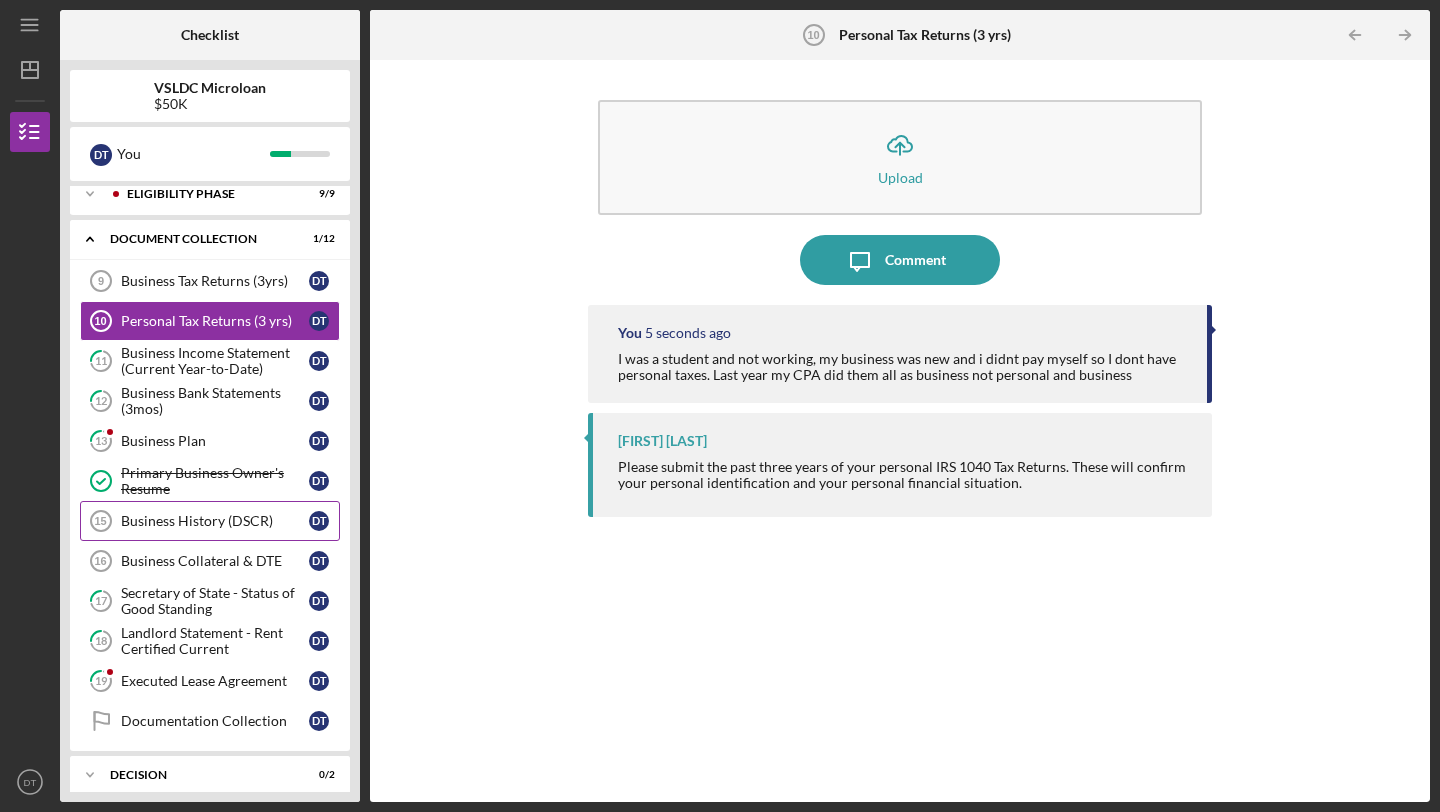 click on "Business History (DSCR)" at bounding box center (215, 521) 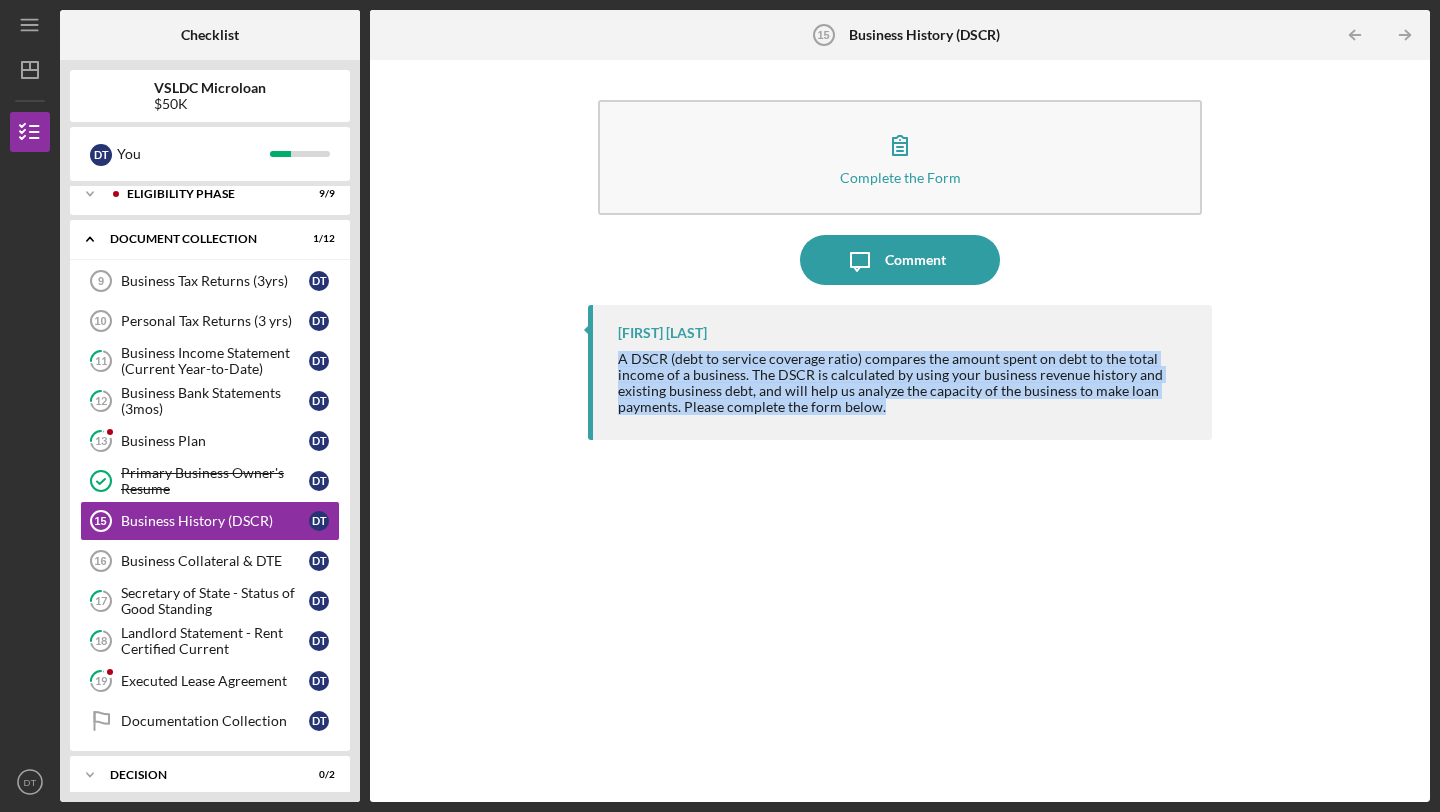 drag, startPoint x: 604, startPoint y: 358, endPoint x: 924, endPoint y: 423, distance: 326.53485 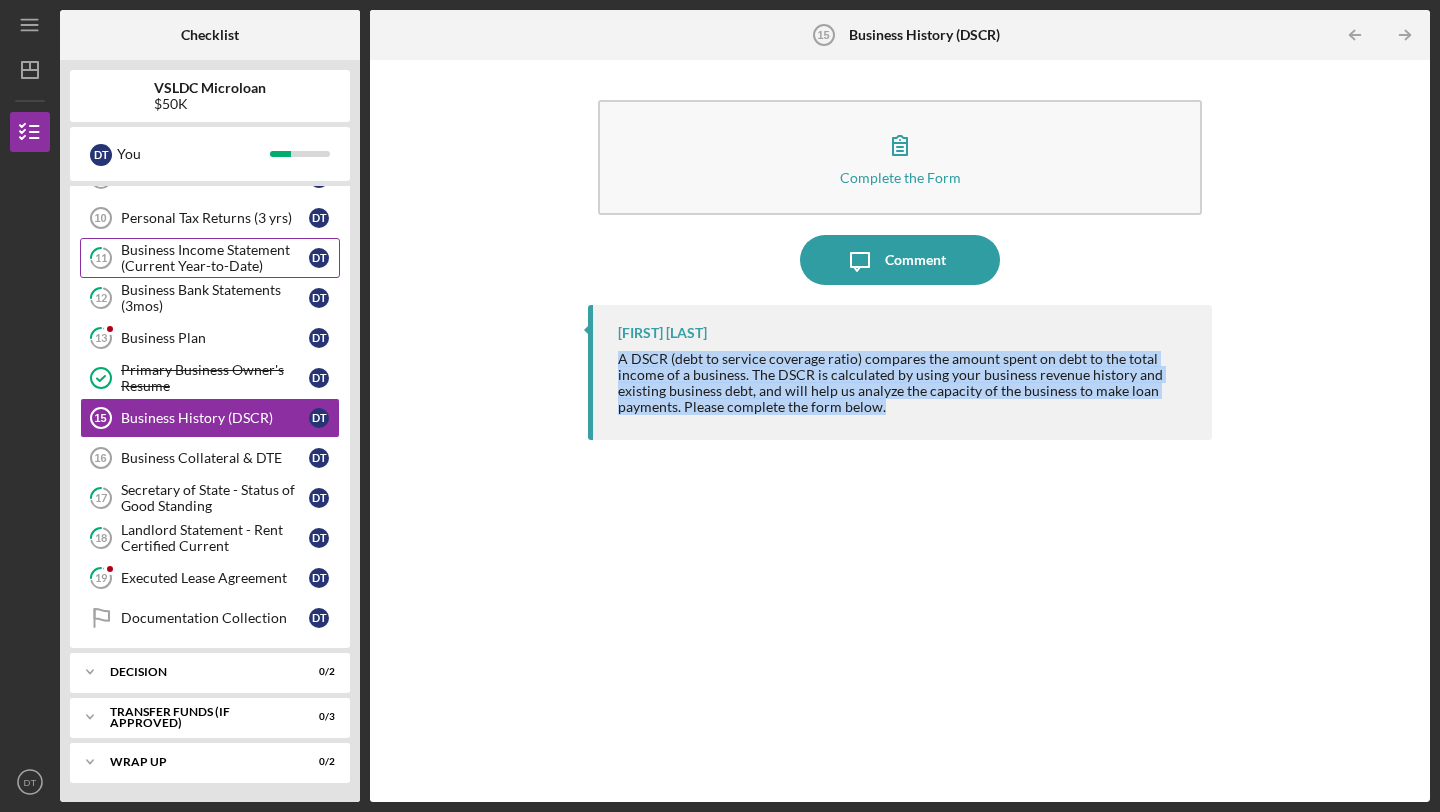 scroll, scrollTop: 115, scrollLeft: 0, axis: vertical 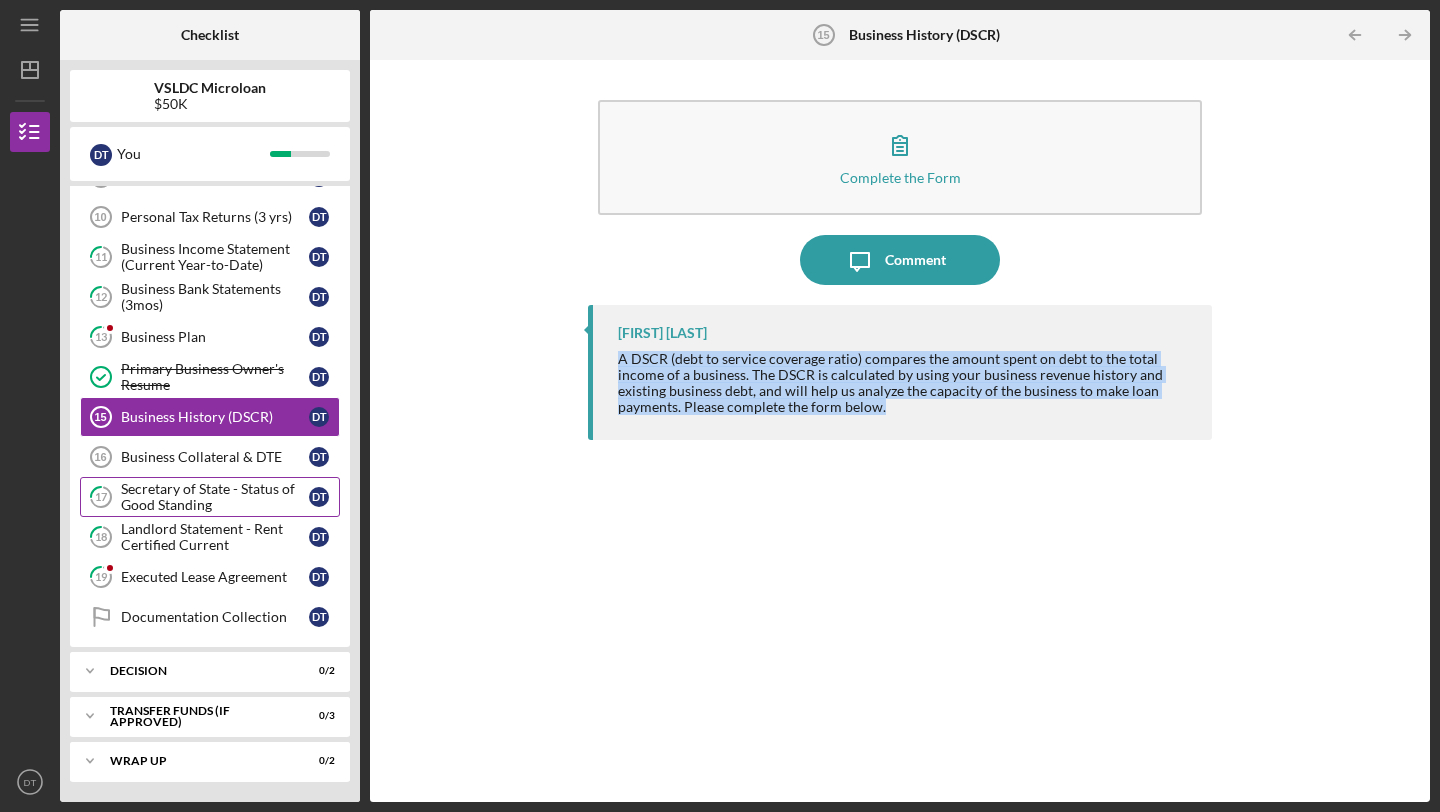 click on "Secretary of State - Status of Good Standing" at bounding box center [215, 497] 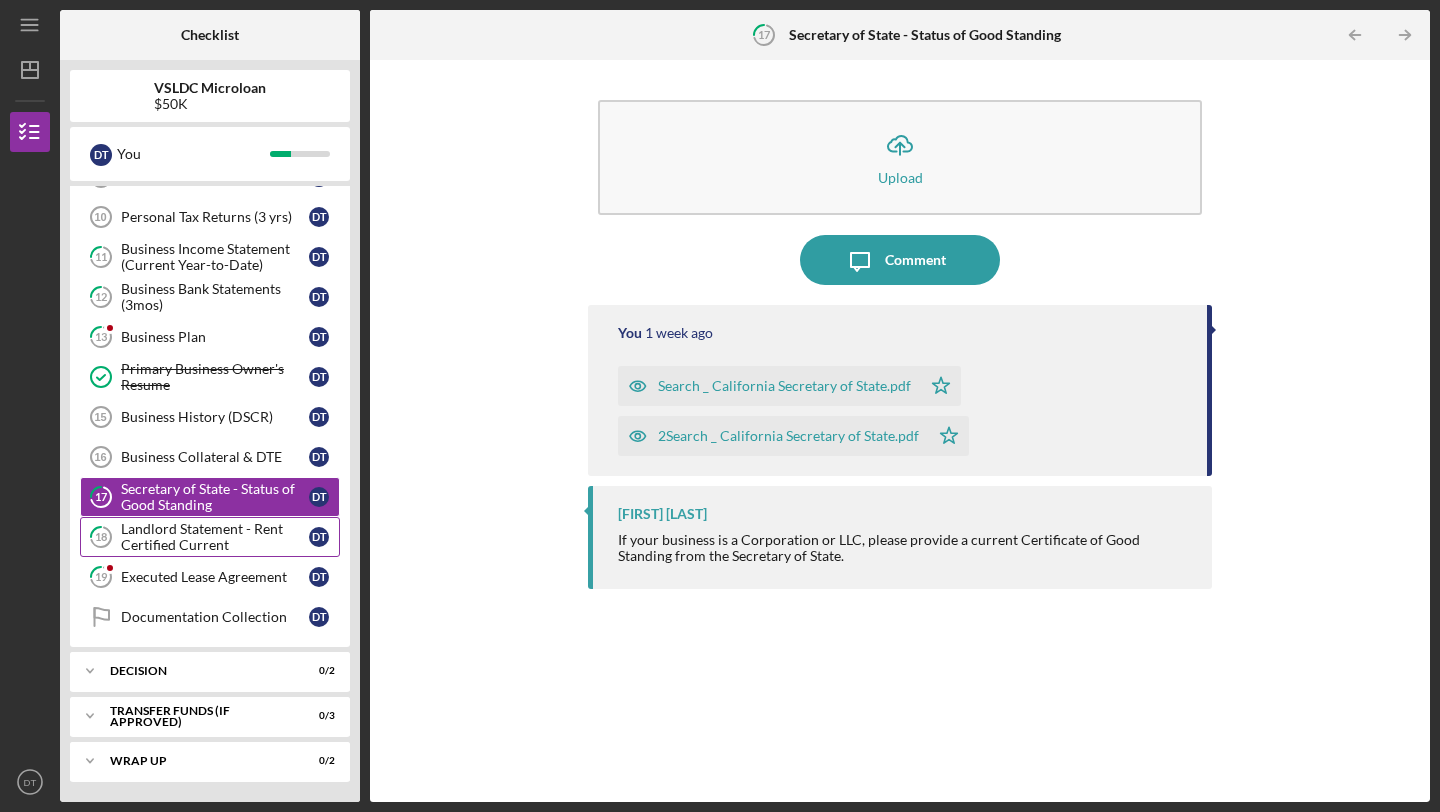 click on "Landlord Statement - Rent Certified Current" at bounding box center [215, 537] 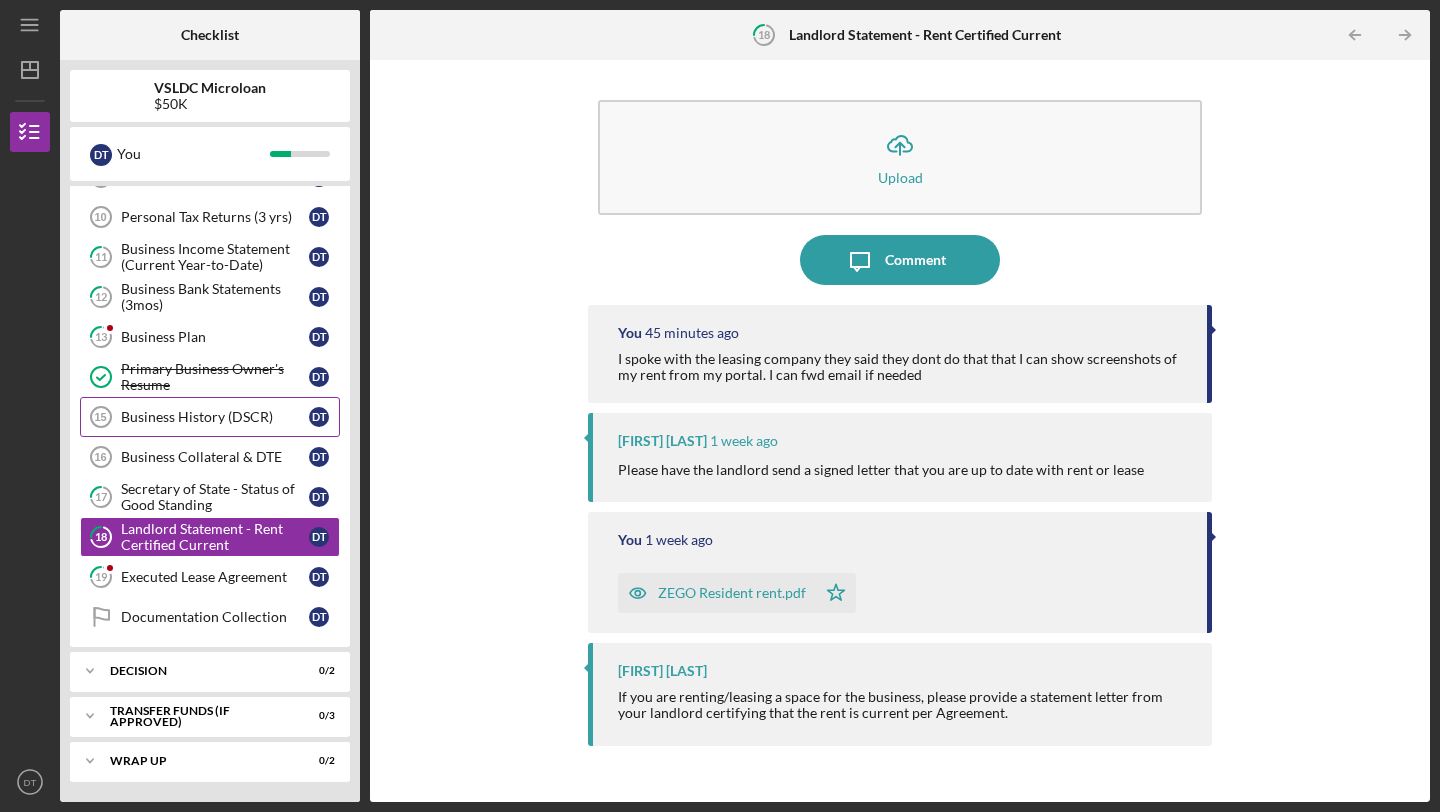 scroll, scrollTop: 0, scrollLeft: 0, axis: both 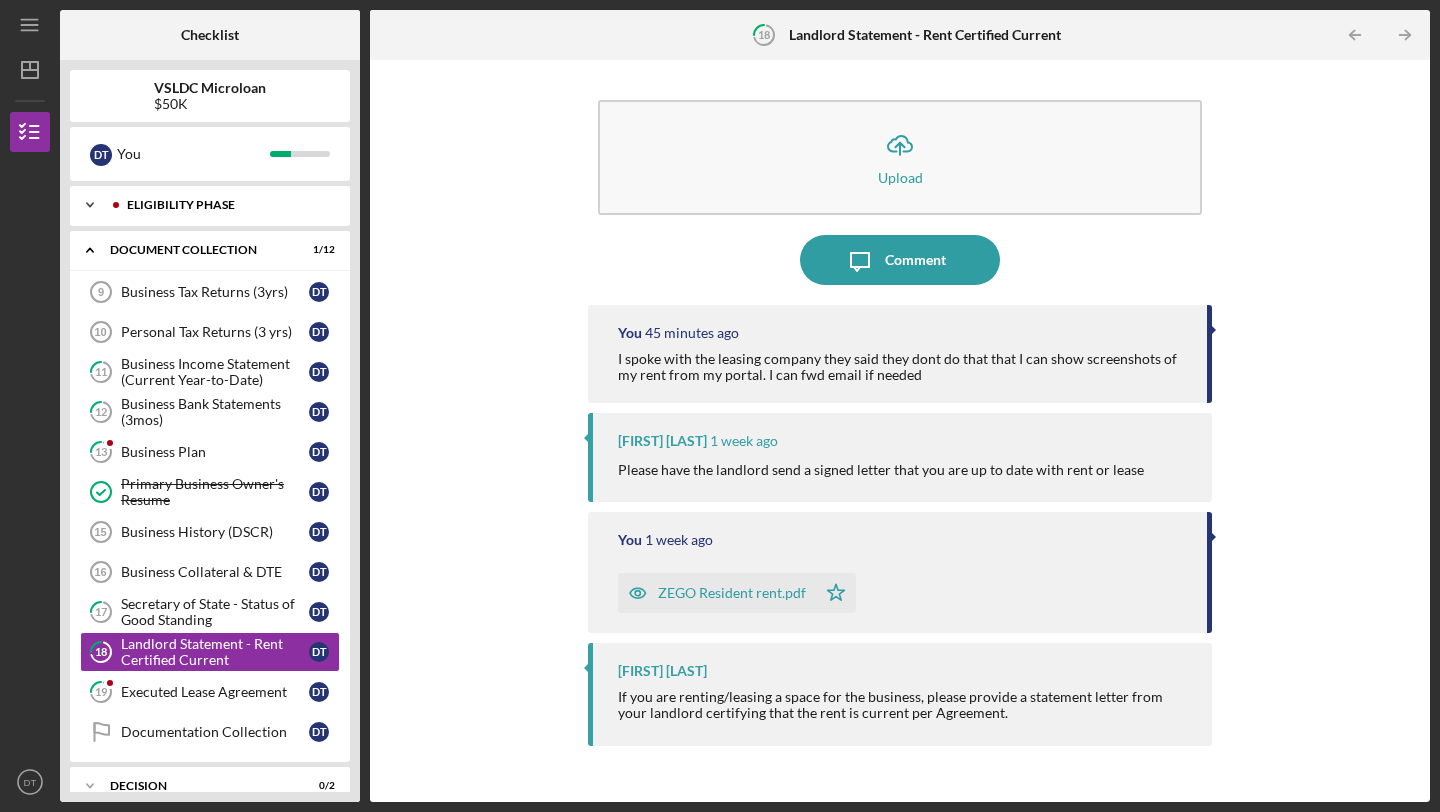 click on "Eligibility Phase" at bounding box center (226, 205) 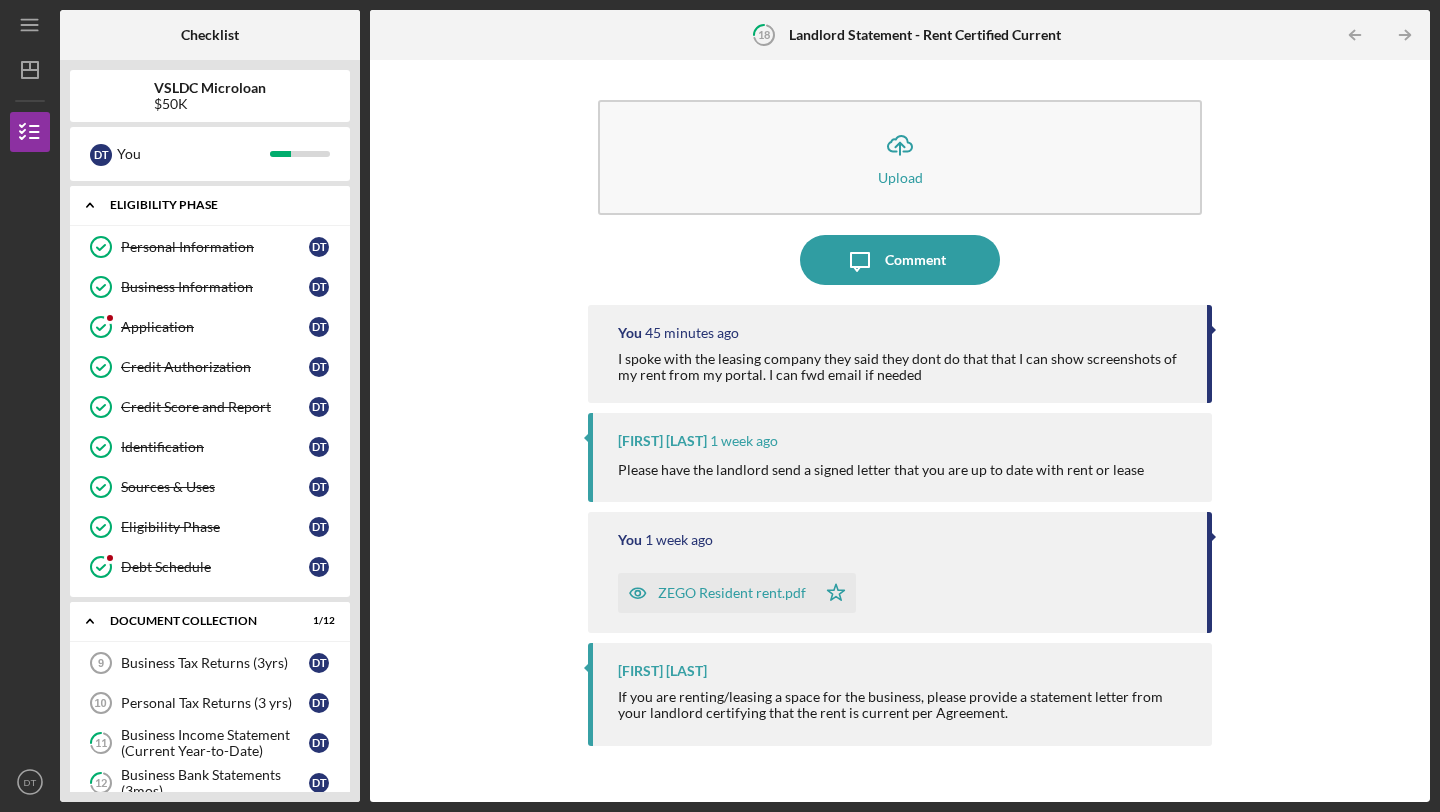 click on "Eligibility Phase" at bounding box center (217, 205) 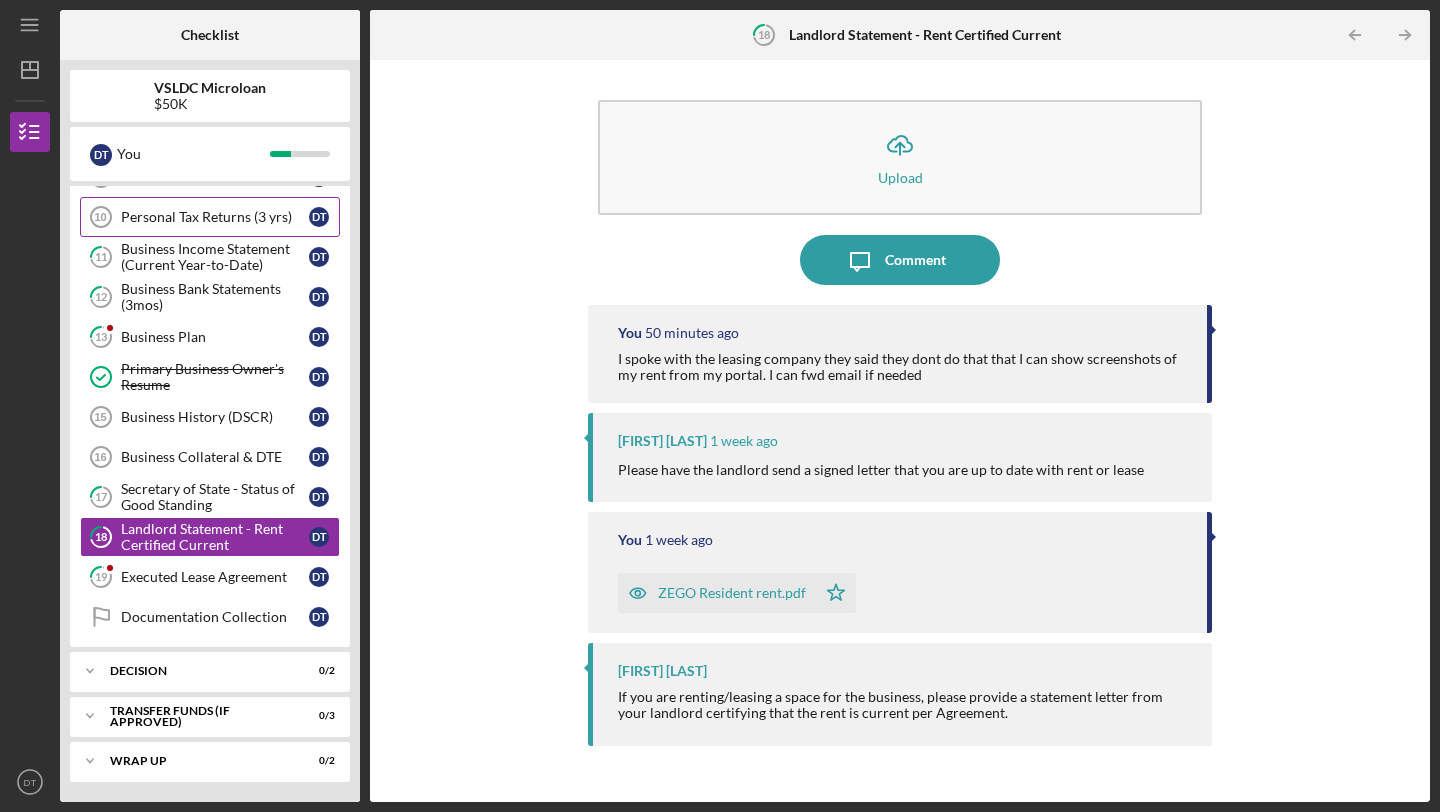 scroll, scrollTop: 0, scrollLeft: 0, axis: both 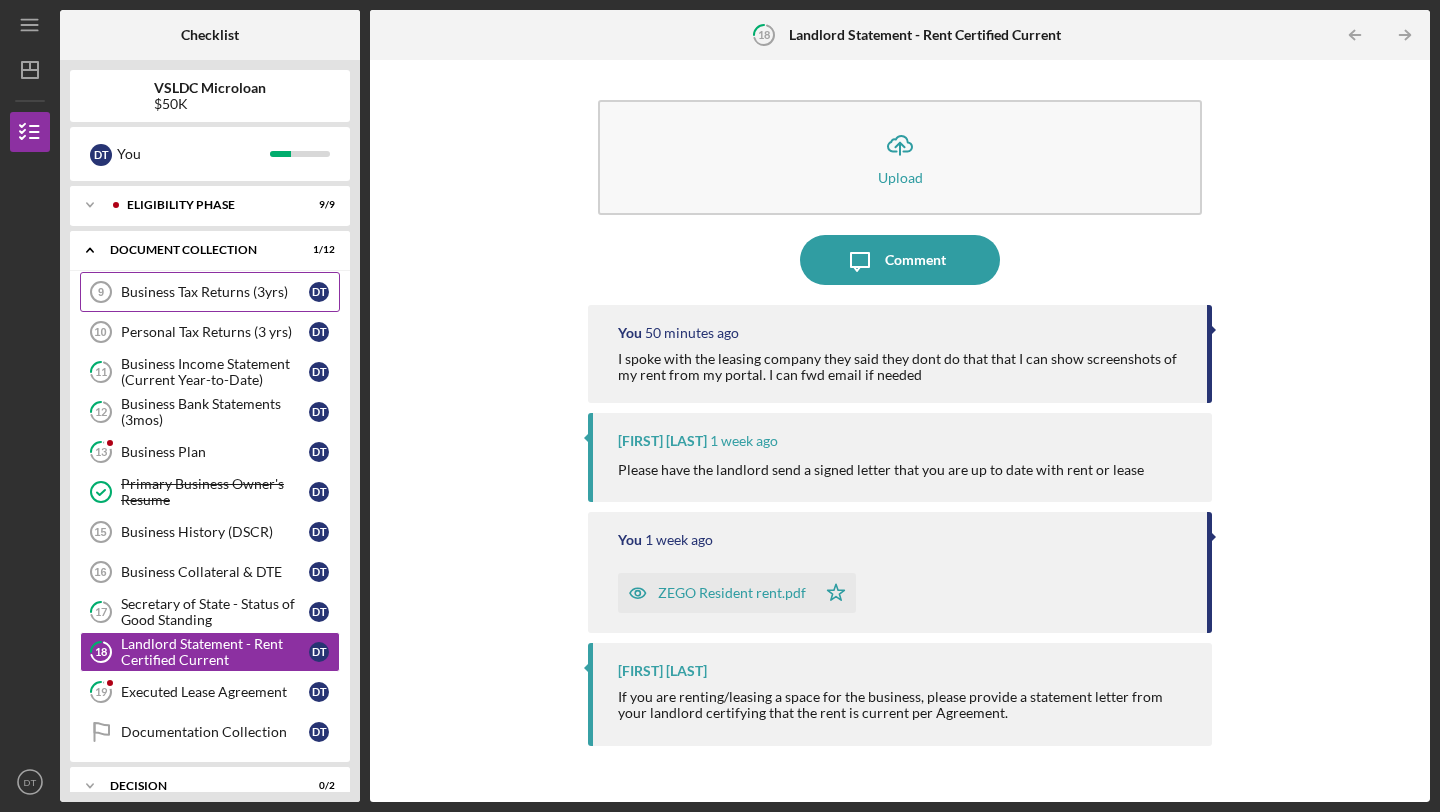 click on "Business Tax Returns (3yrs)" at bounding box center [215, 292] 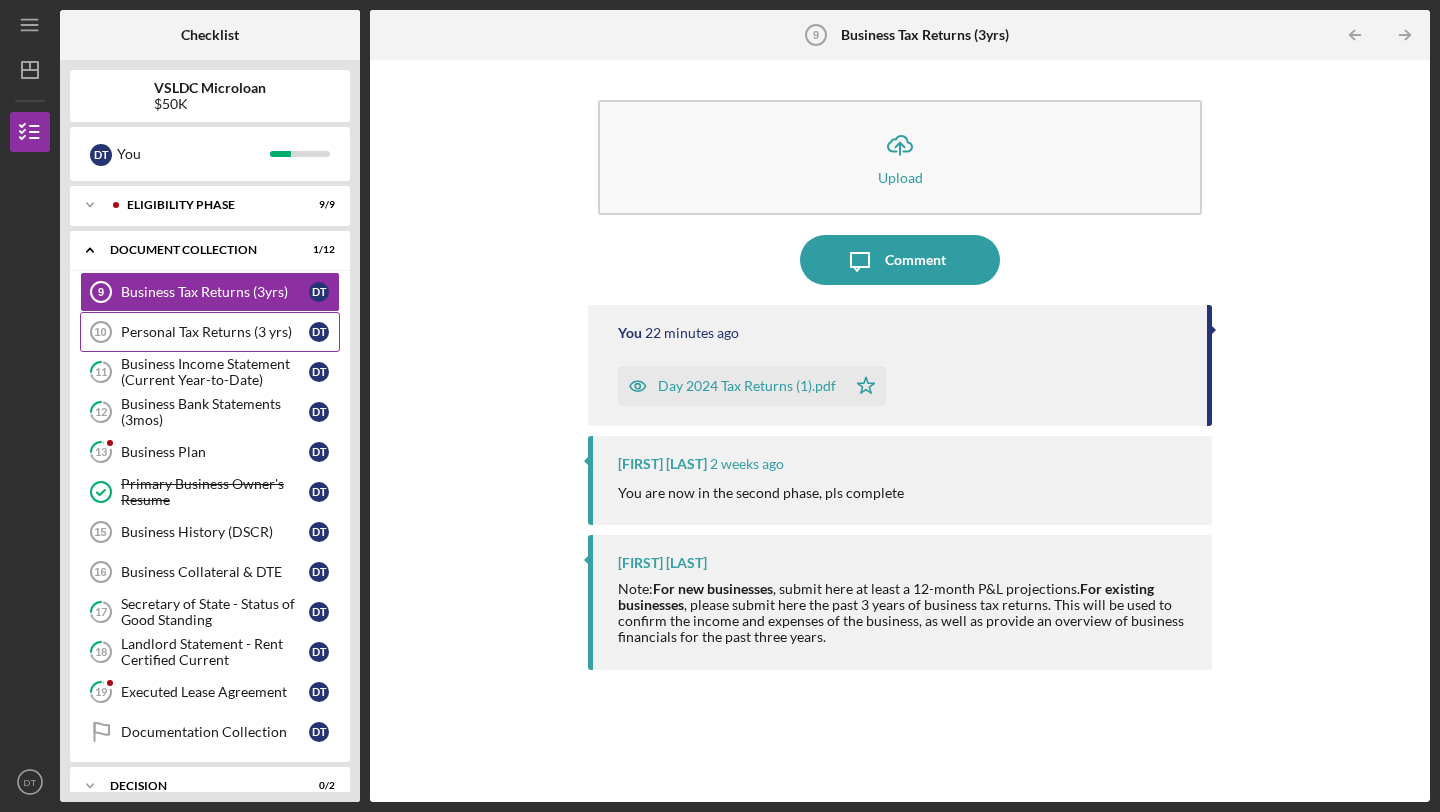 click on "Personal Tax Returns (3 yrs)" at bounding box center [215, 332] 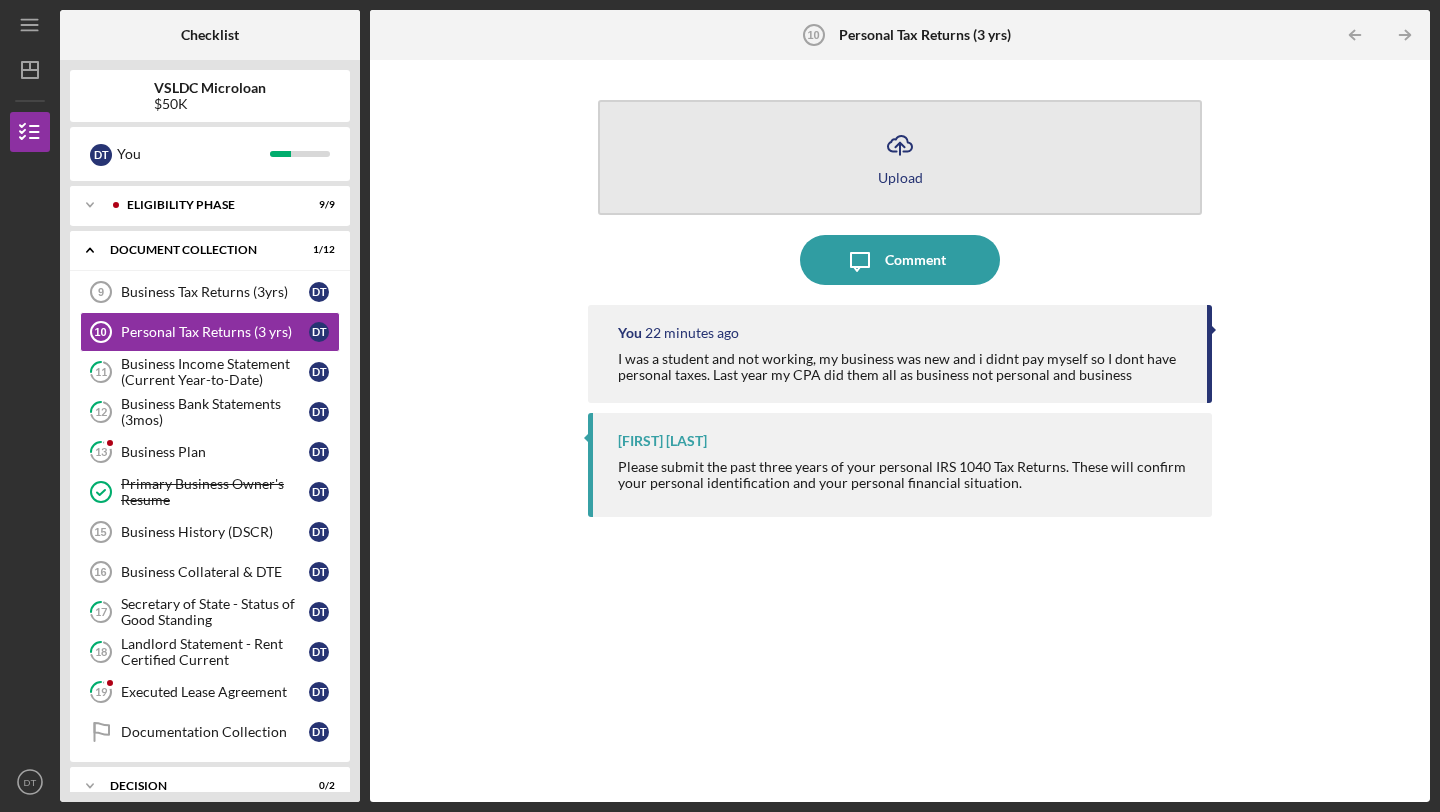 click on "Upload" at bounding box center [900, 177] 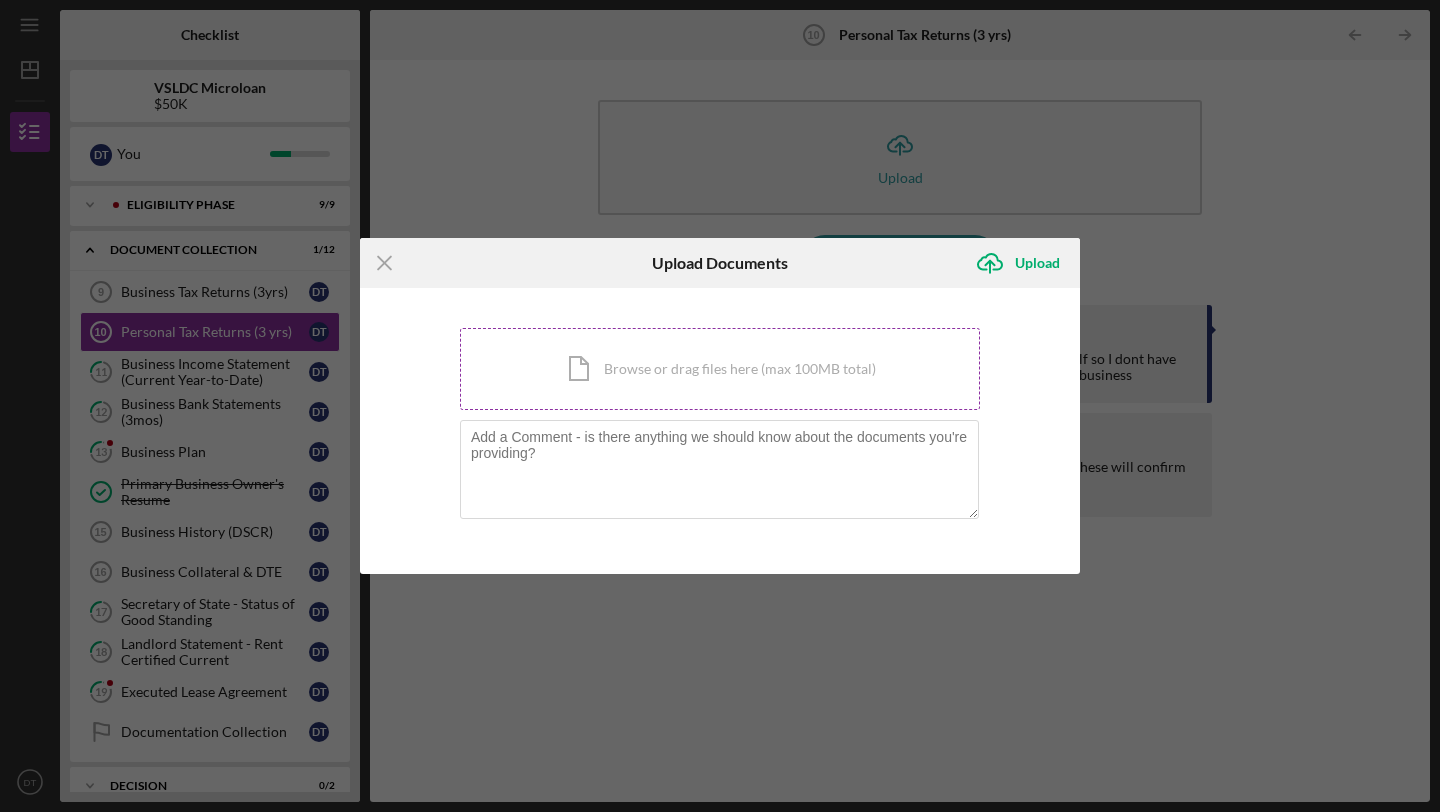 click on "Icon/Document Browse or drag files here (max 100MB total) Tap to choose files or take a photo" at bounding box center (720, 369) 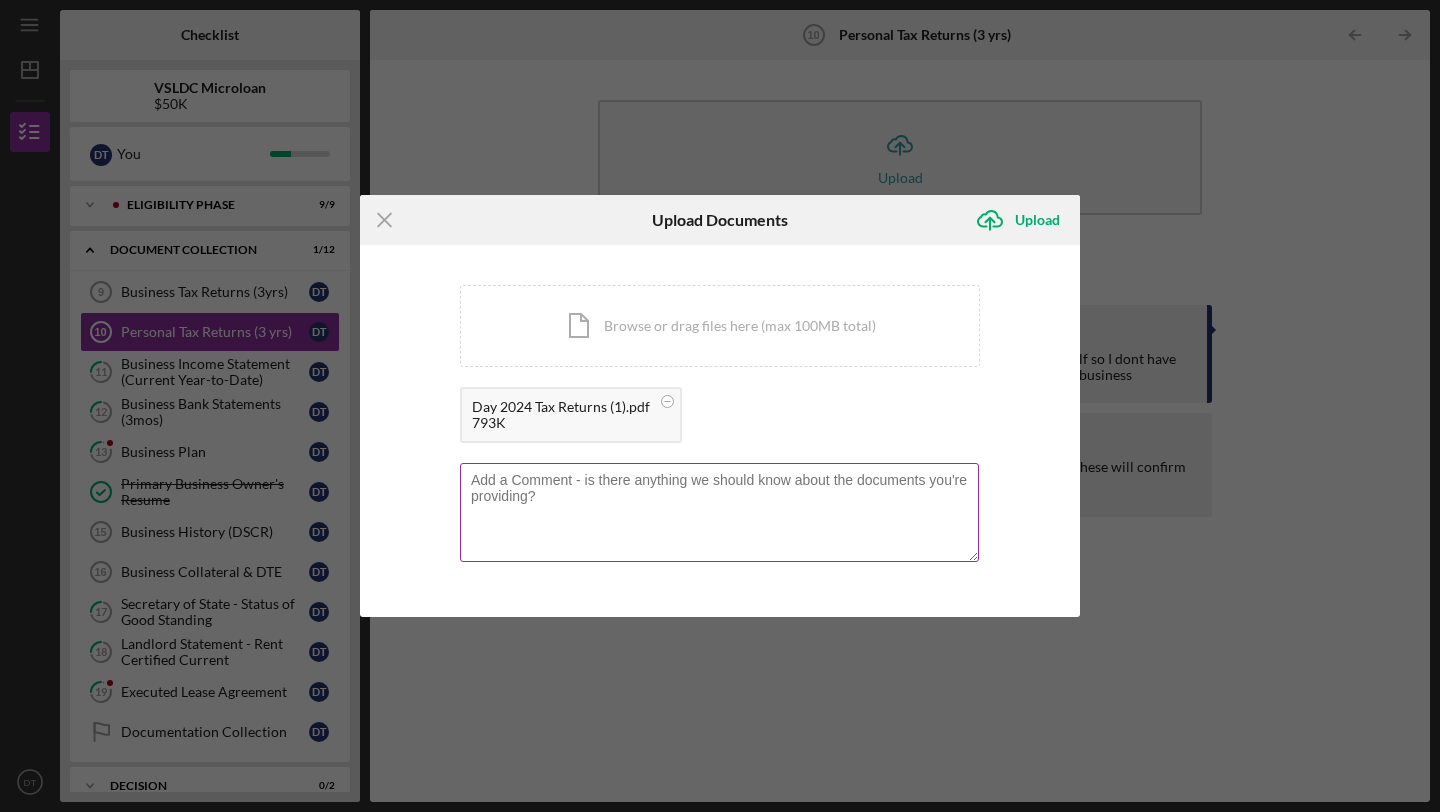 click at bounding box center (719, 512) 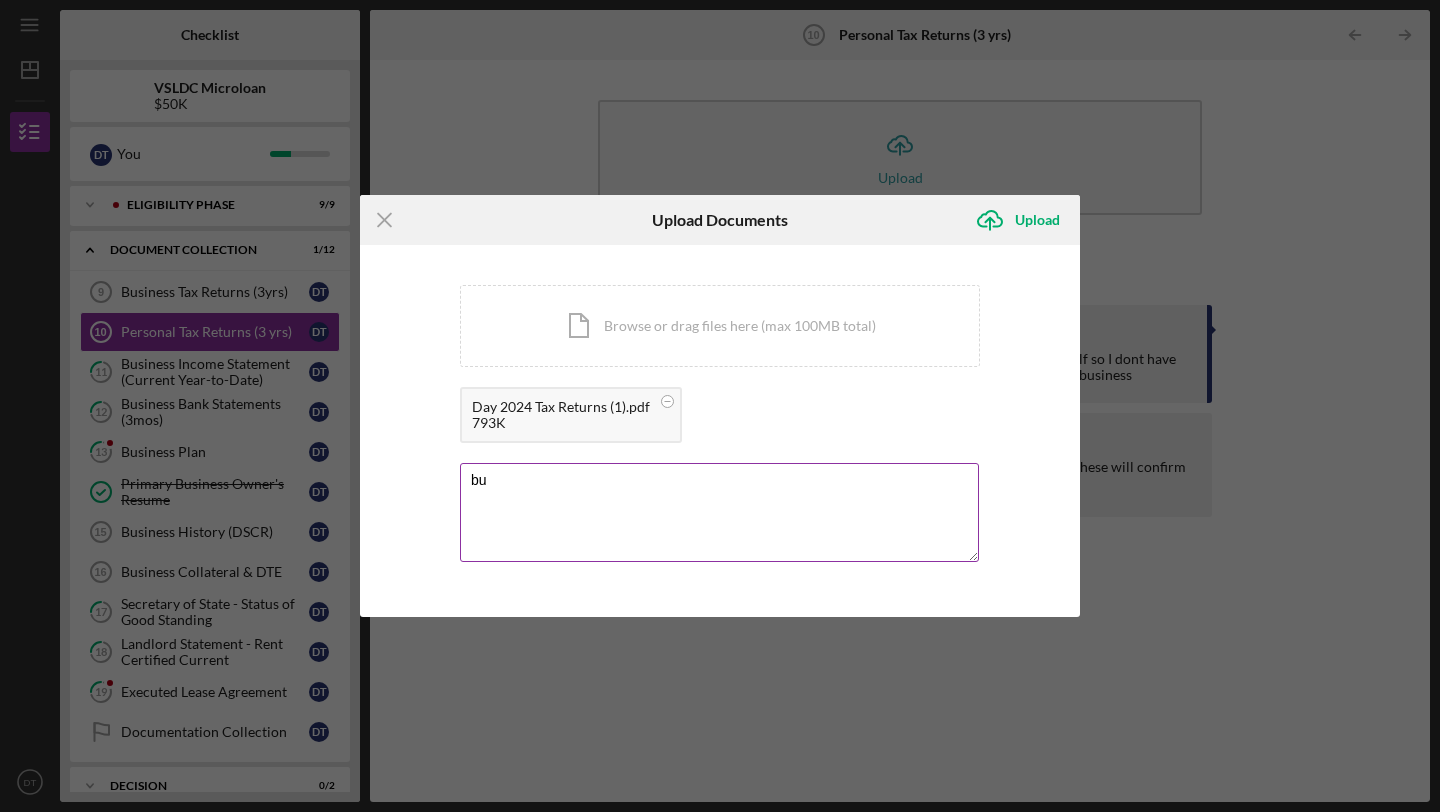 type on "b" 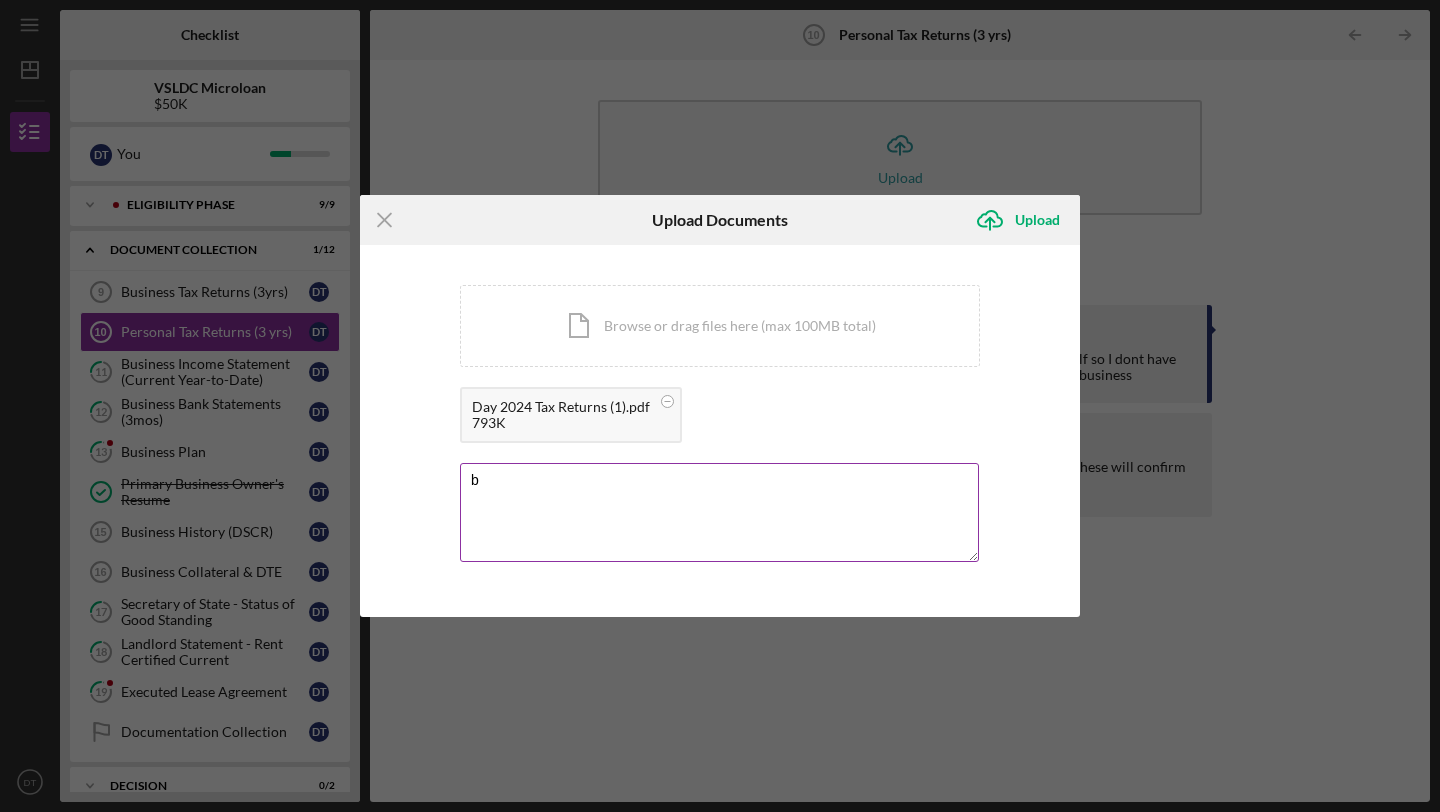type 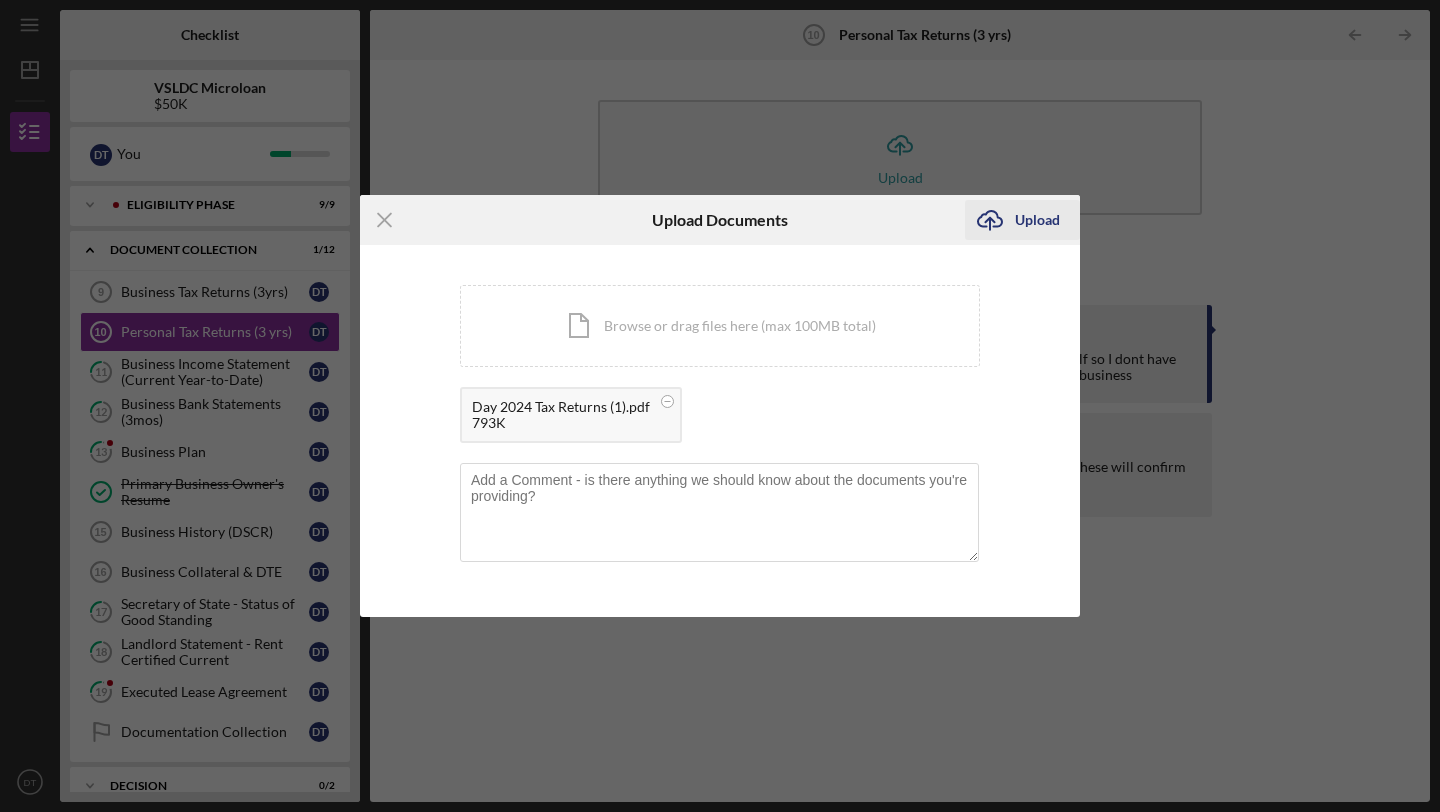 click on "Upload" at bounding box center [1037, 220] 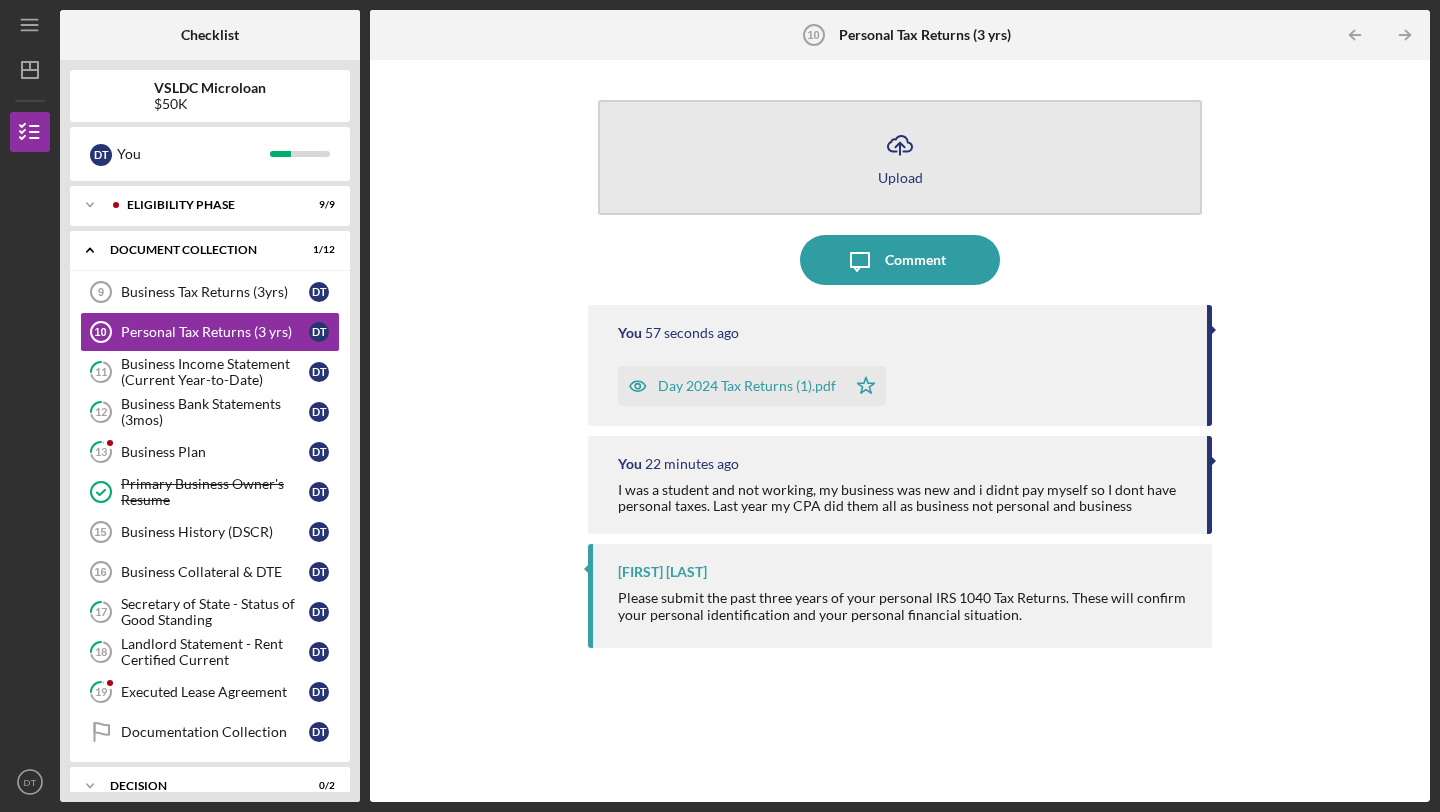 click on "Icon/Upload" 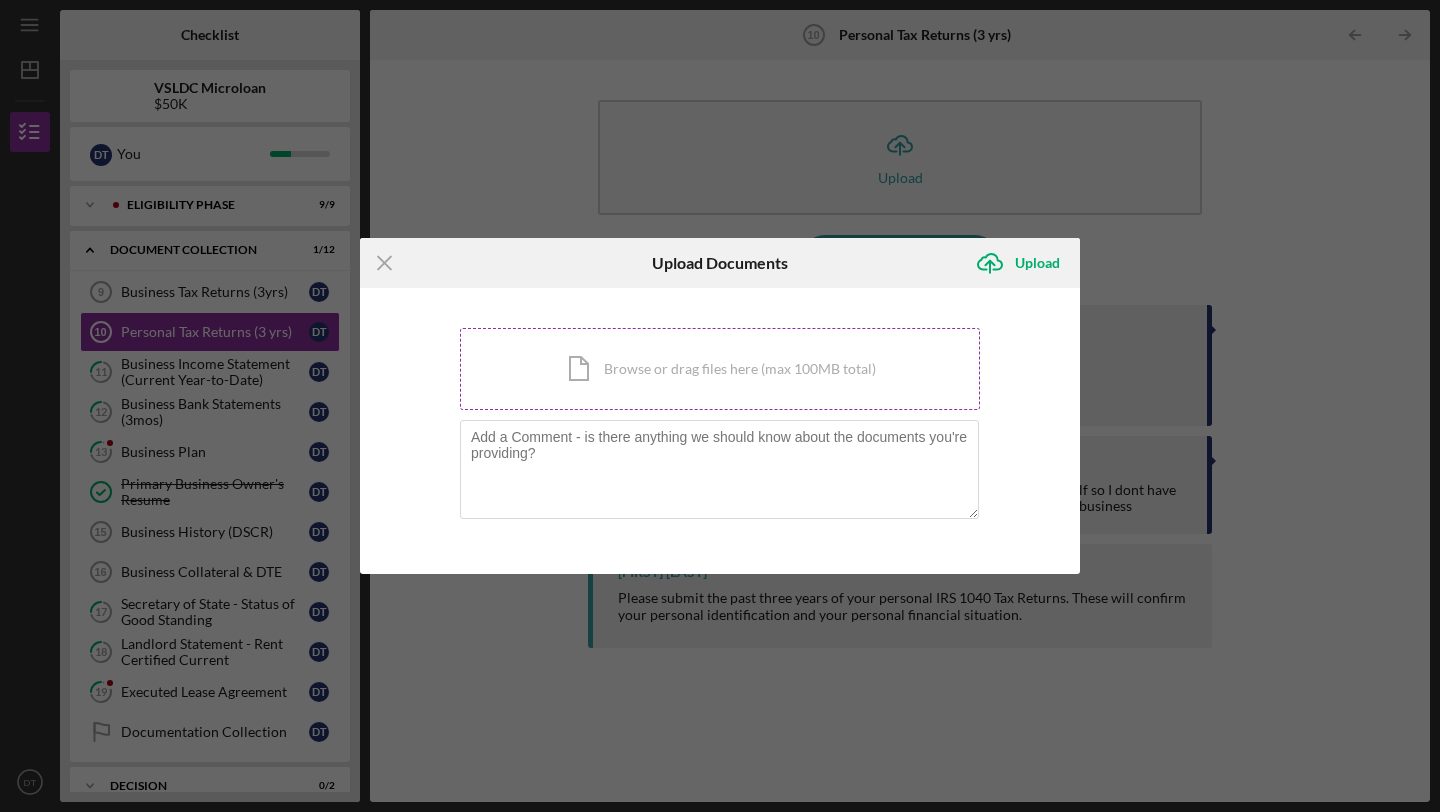 click on "Icon/Document Browse or drag files here (max 100MB total) Tap to choose files or take a photo" at bounding box center [720, 369] 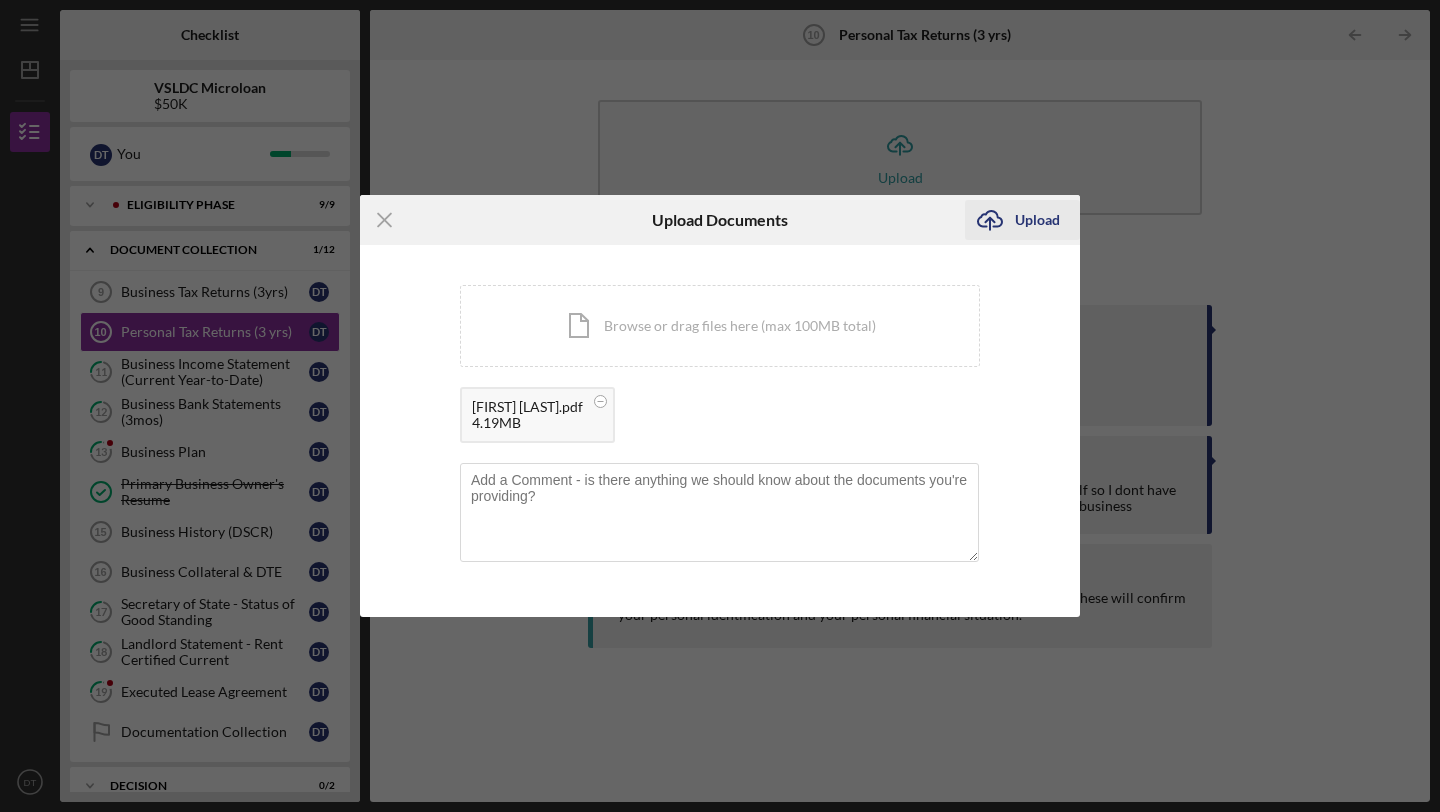 click on "Upload" at bounding box center [1037, 220] 